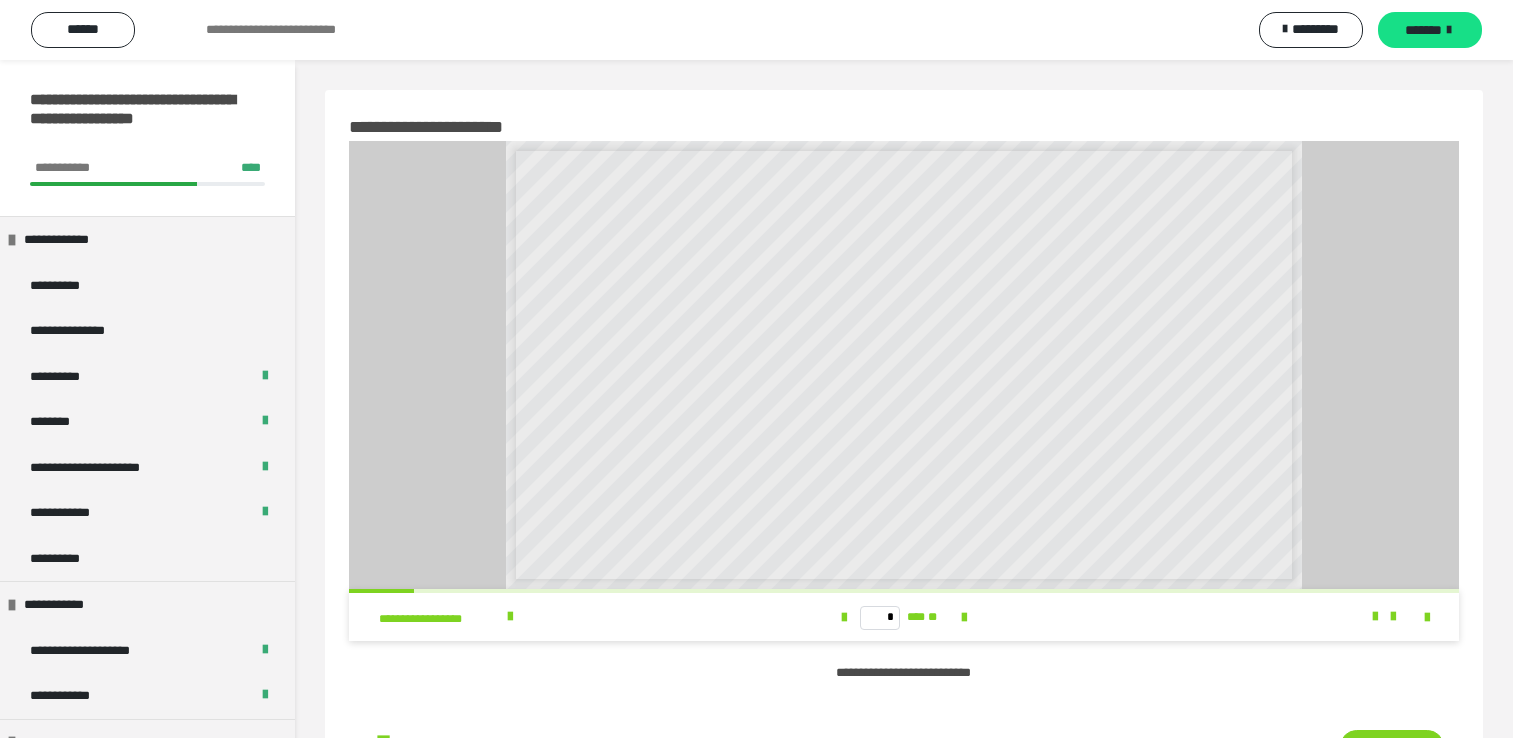 scroll, scrollTop: 1126, scrollLeft: 0, axis: vertical 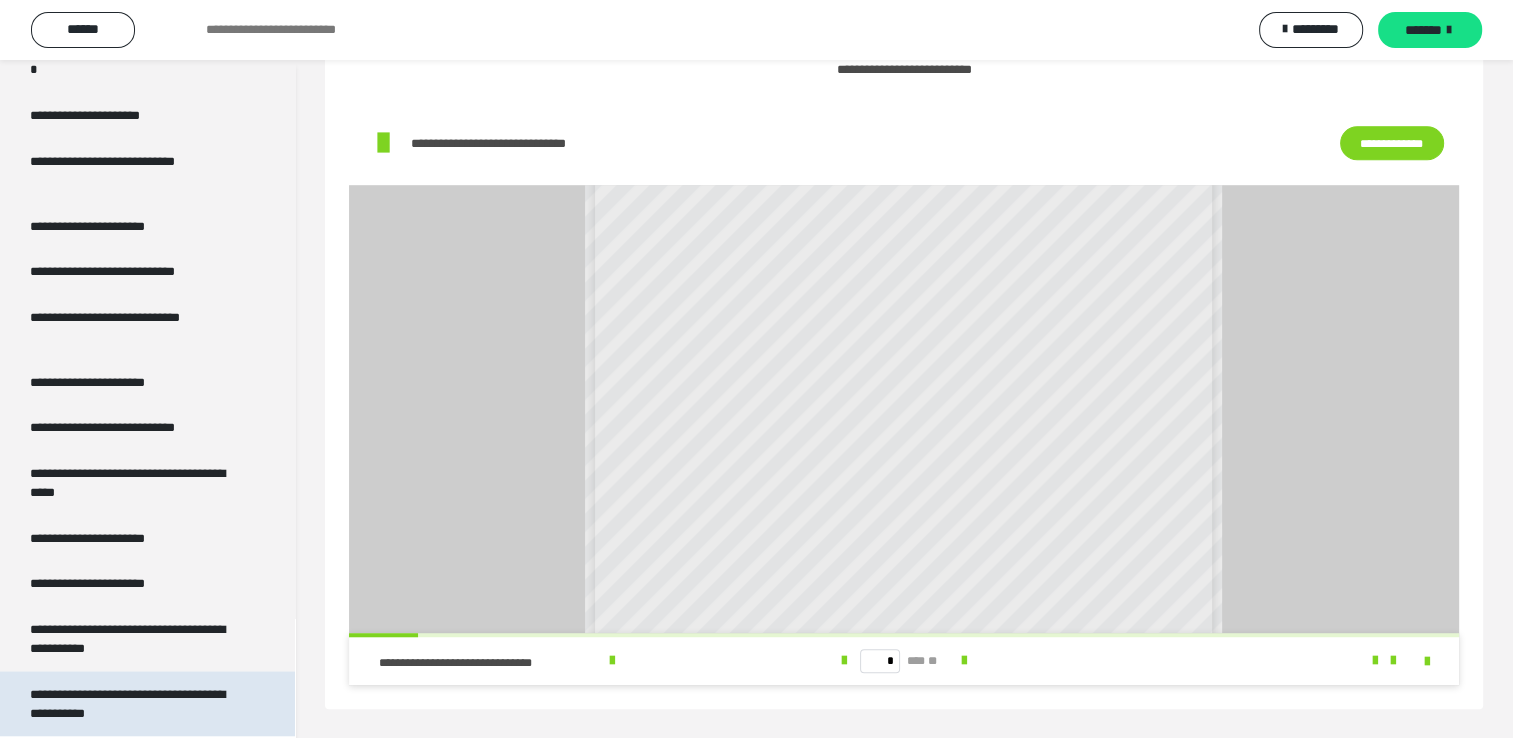 click on "**********" at bounding box center [132, 703] 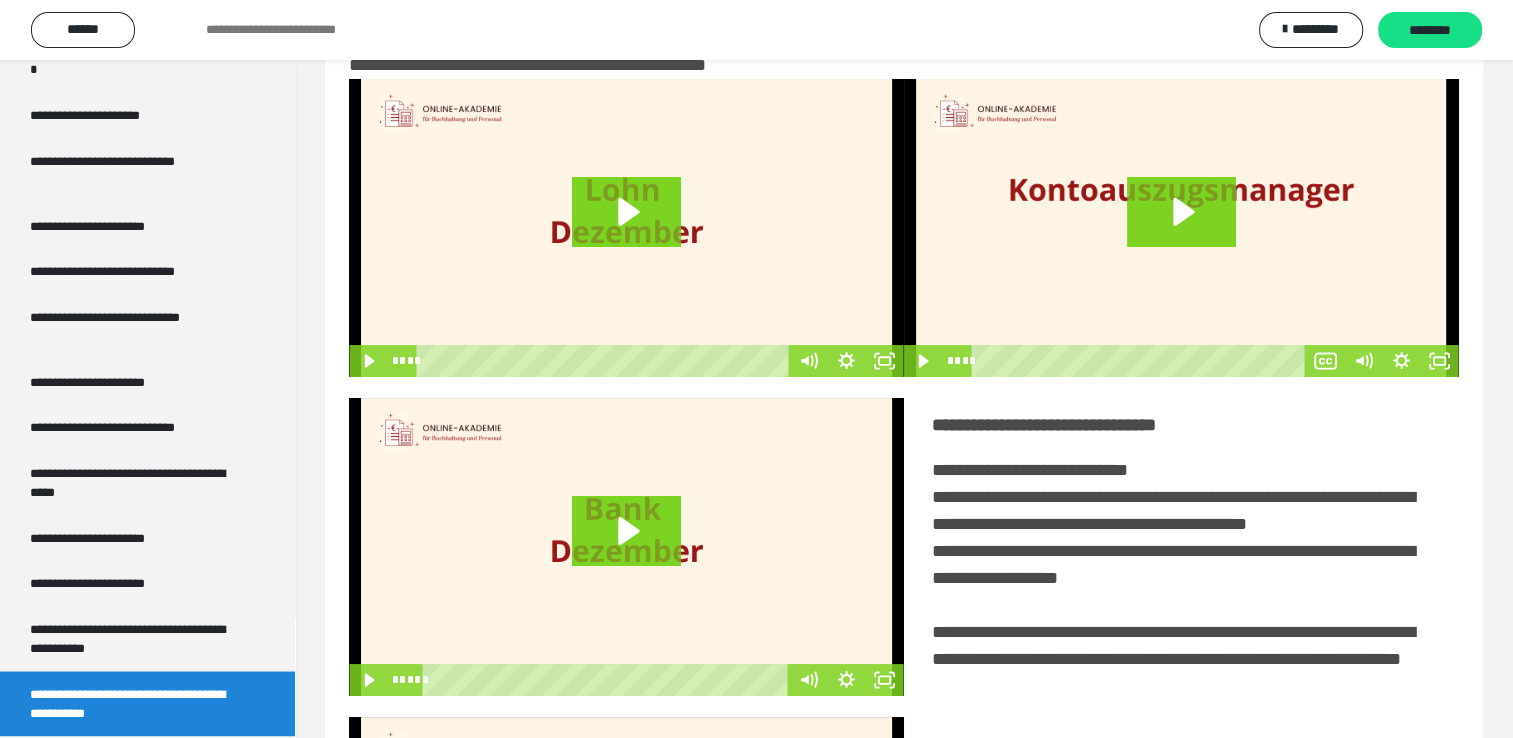 scroll, scrollTop: 0, scrollLeft: 0, axis: both 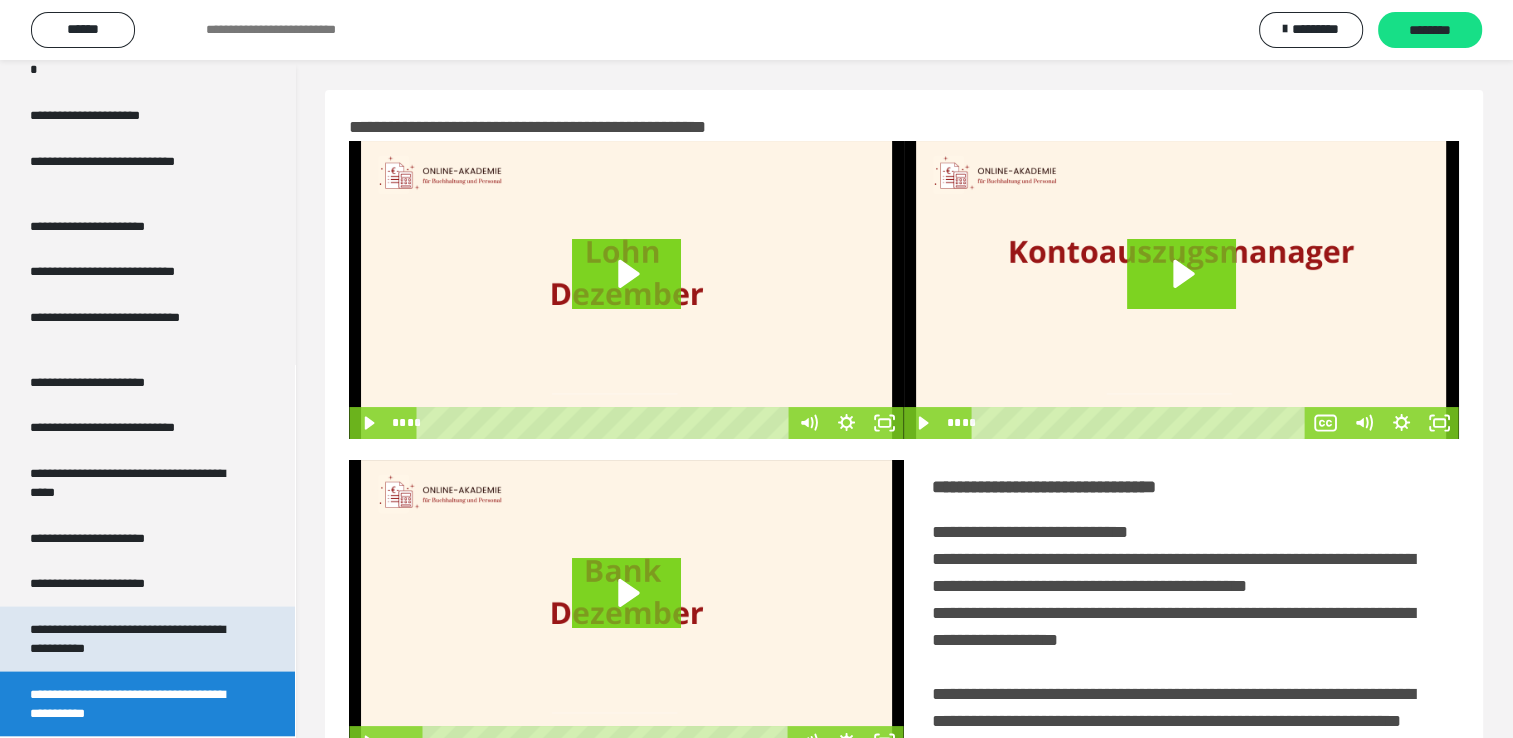 click on "**********" at bounding box center (132, 638) 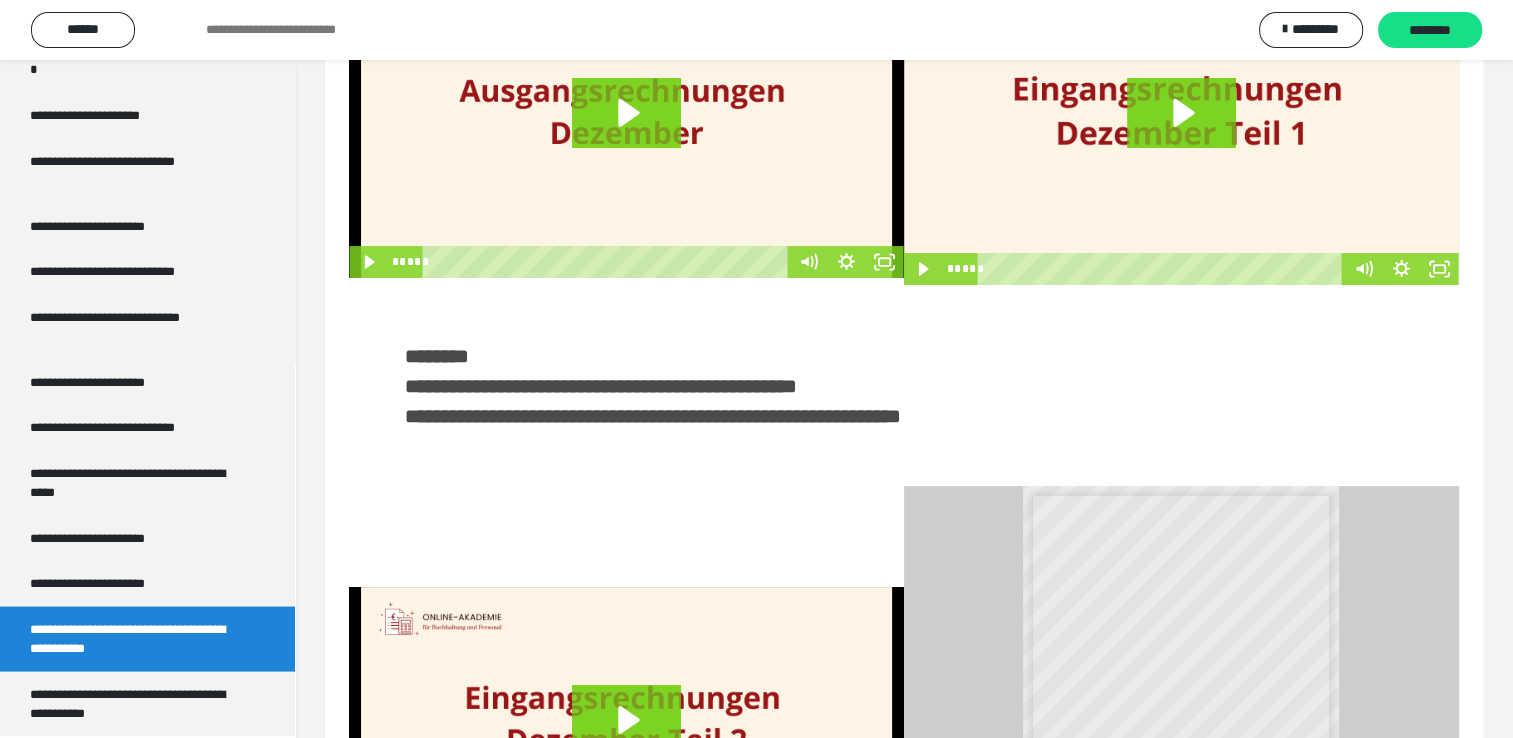 scroll, scrollTop: 0, scrollLeft: 0, axis: both 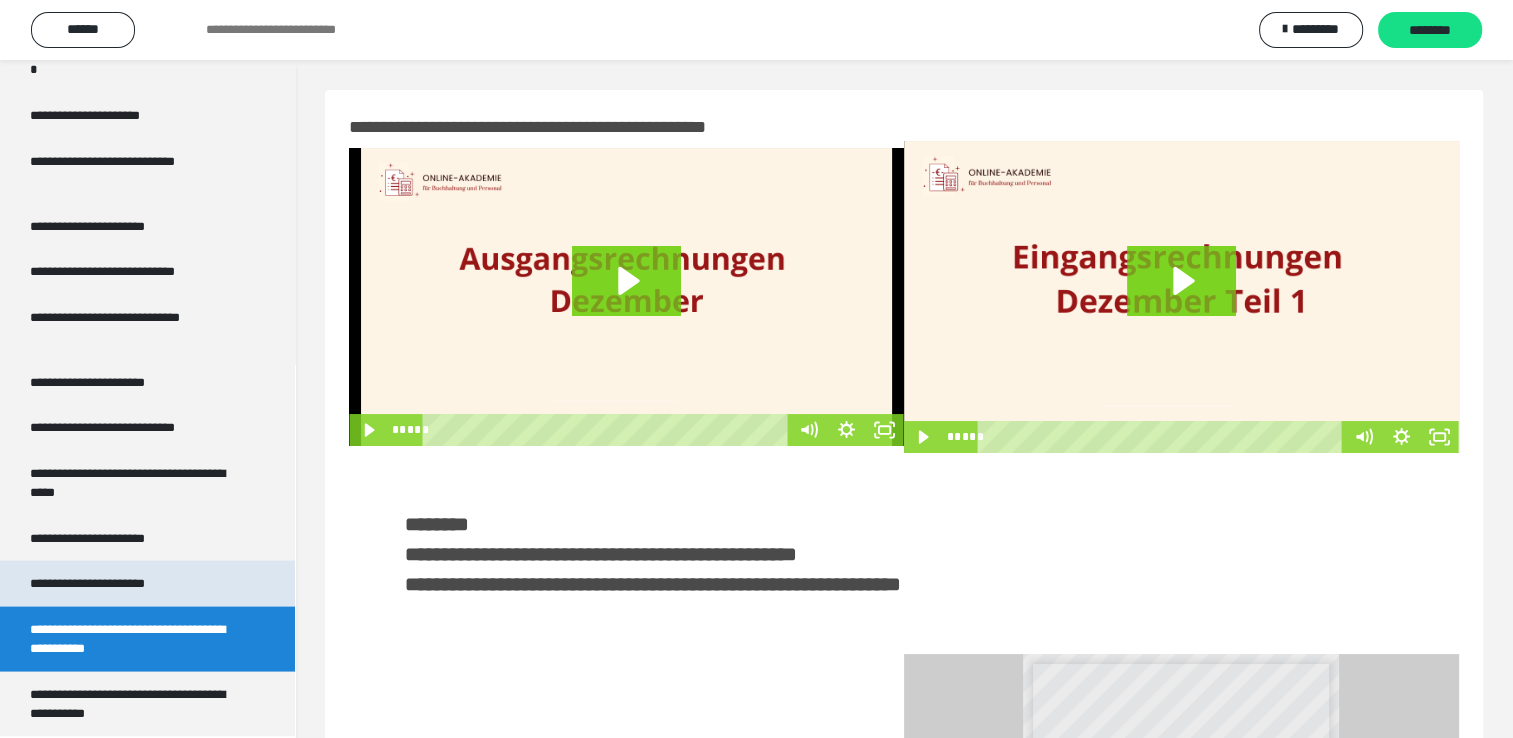 click on "**********" at bounding box center (111, 583) 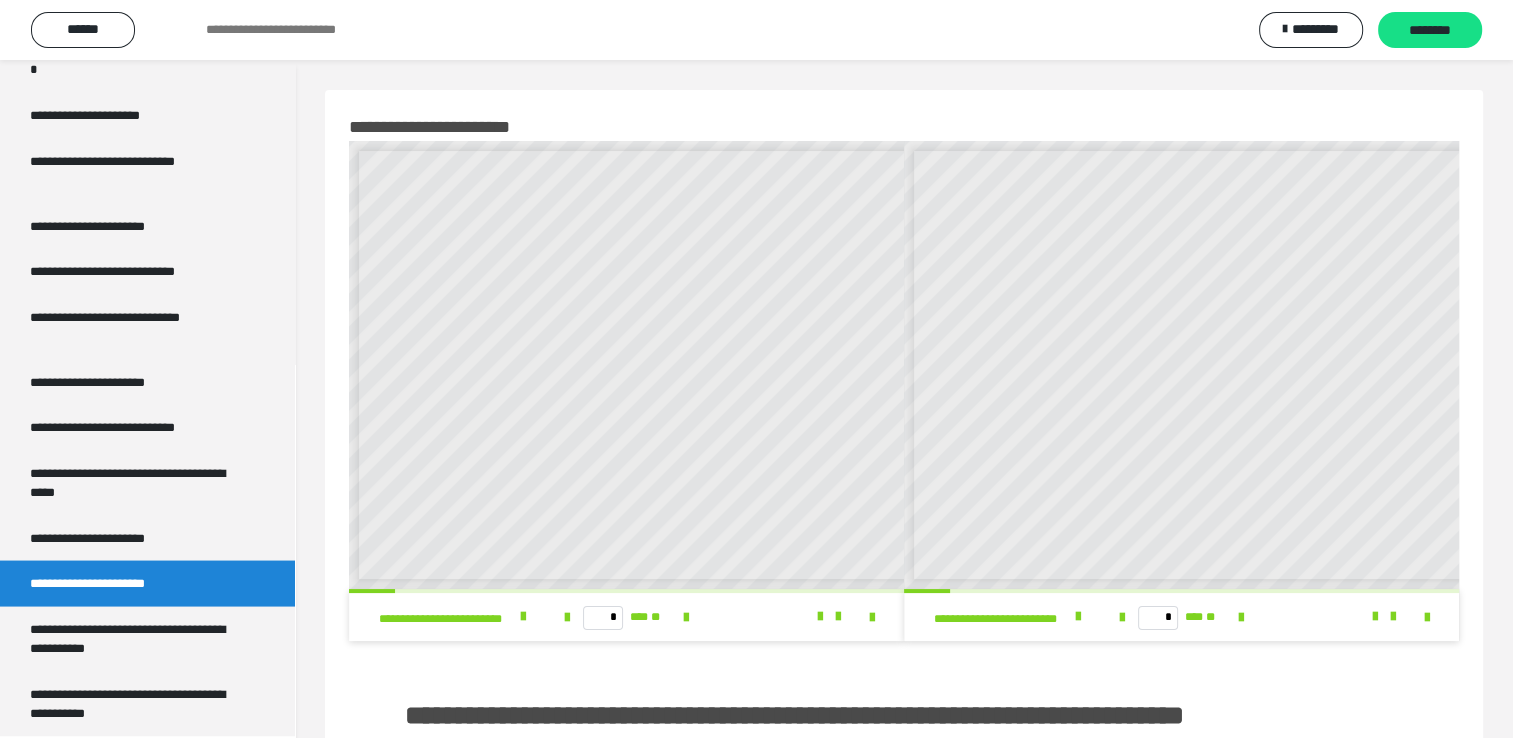 scroll, scrollTop: 8, scrollLeft: 0, axis: vertical 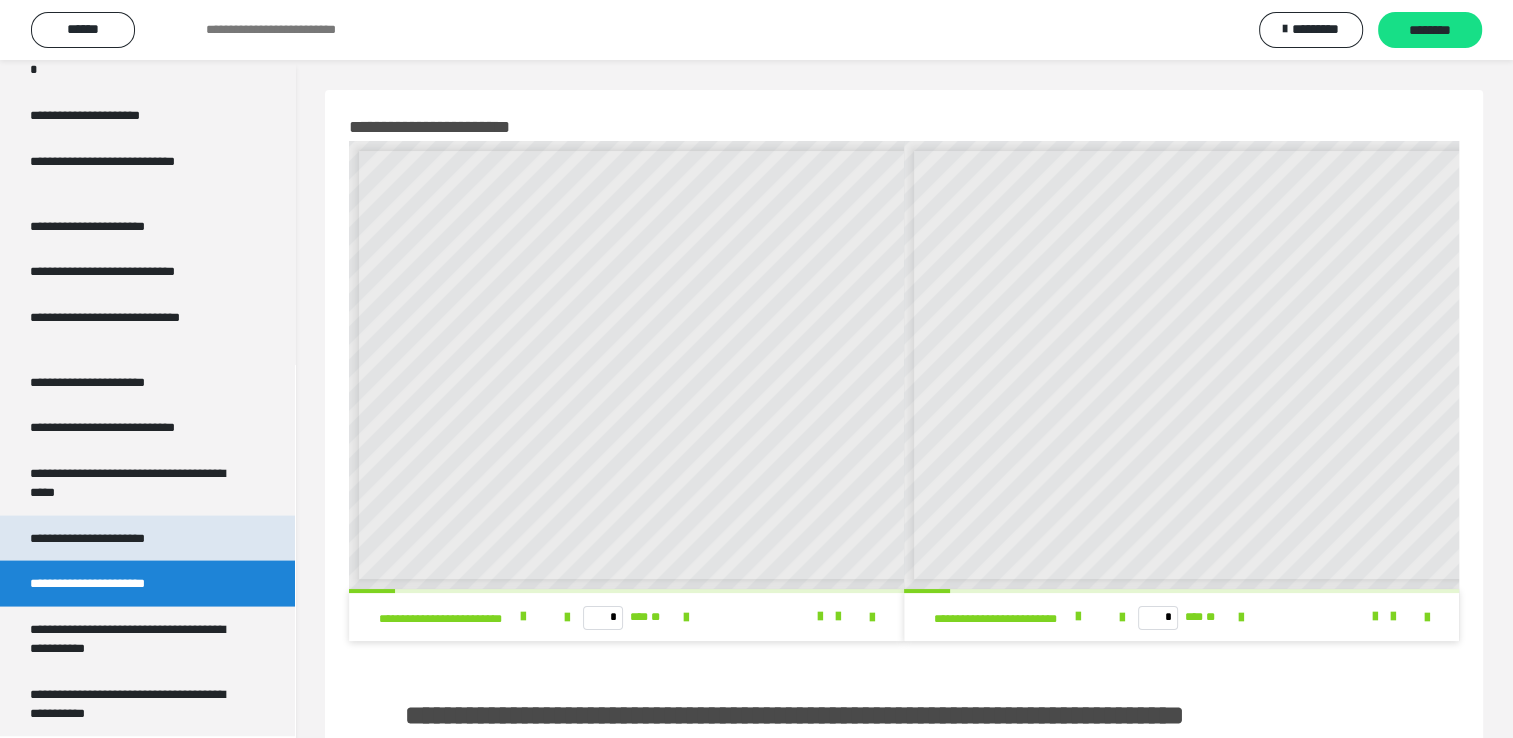 click on "**********" at bounding box center (110, 538) 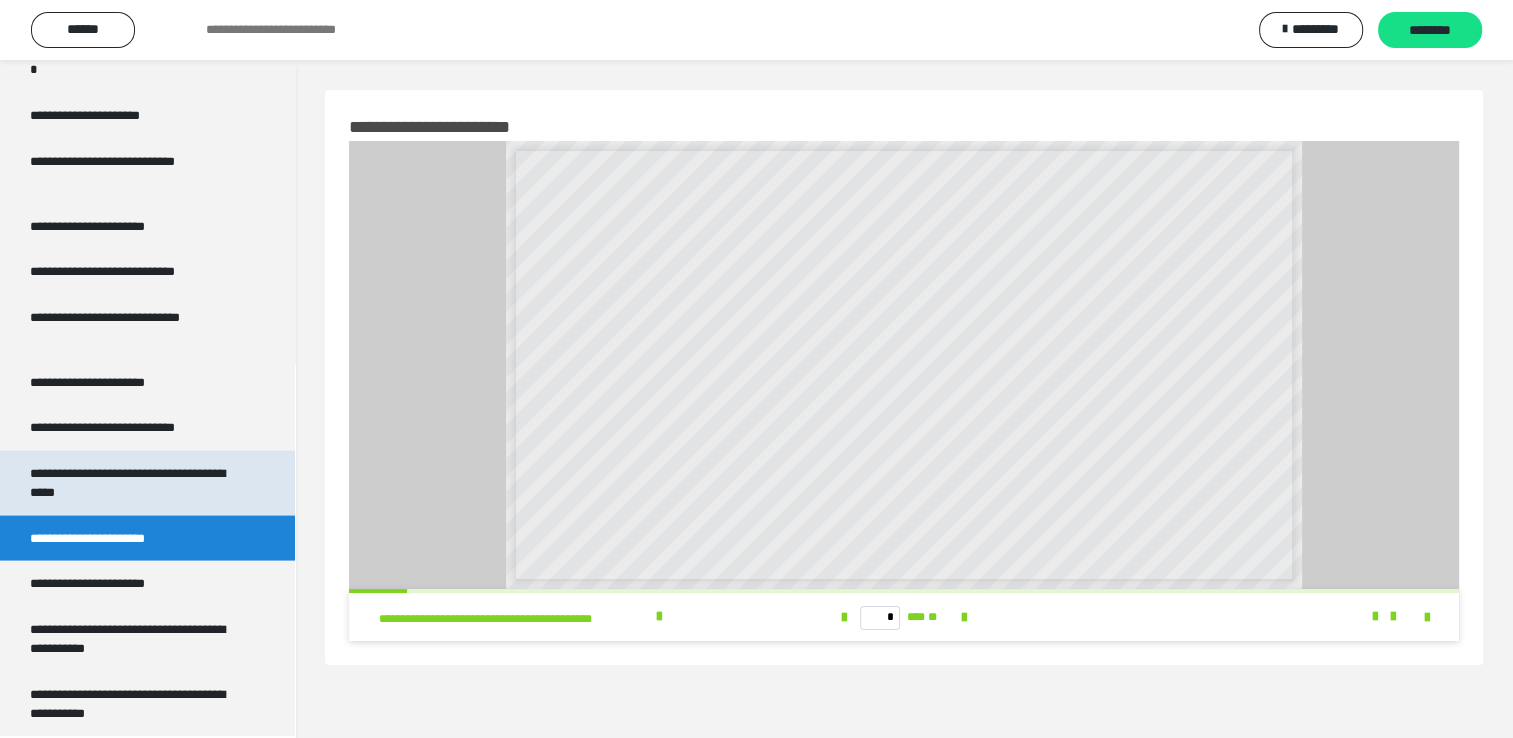 click on "**********" at bounding box center [132, 482] 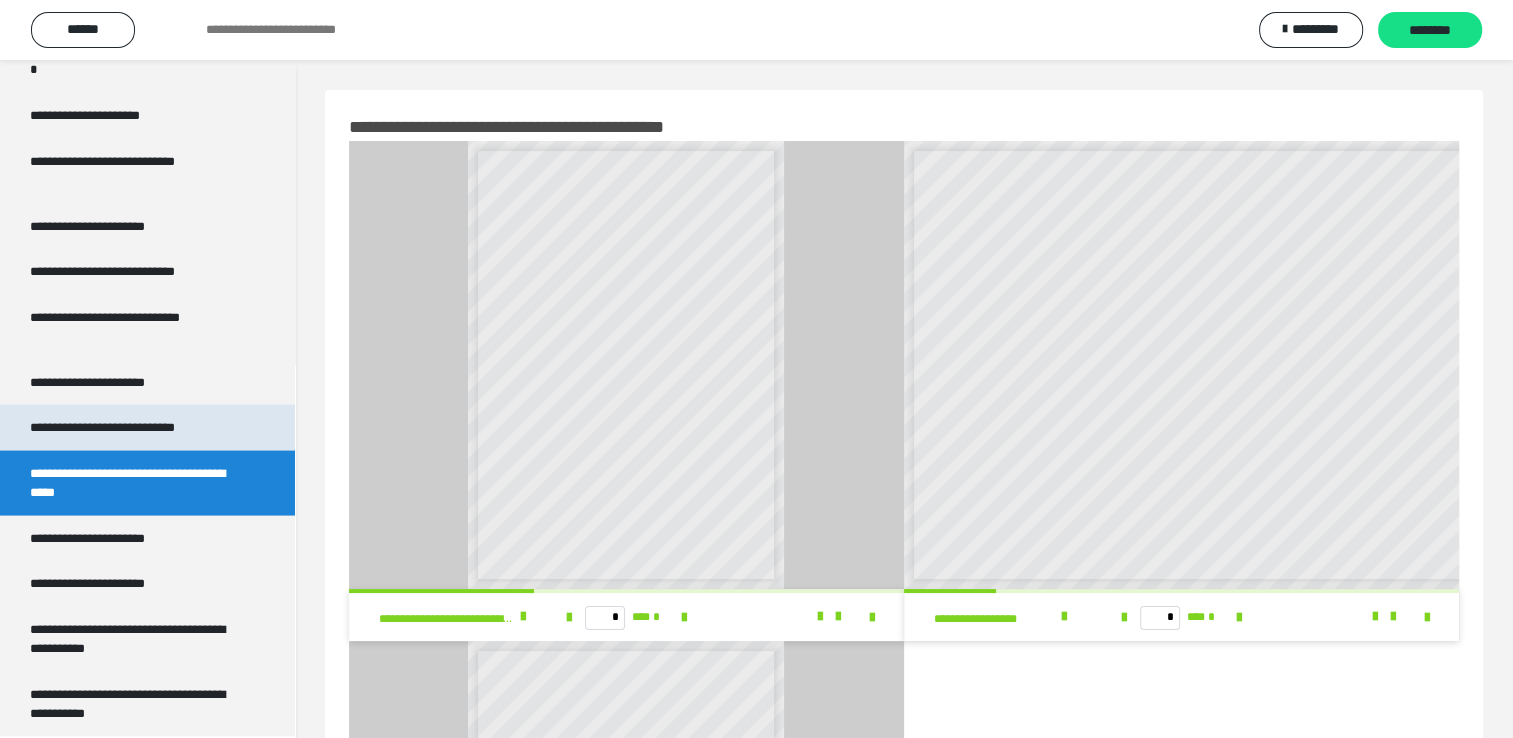 click on "**********" at bounding box center (129, 427) 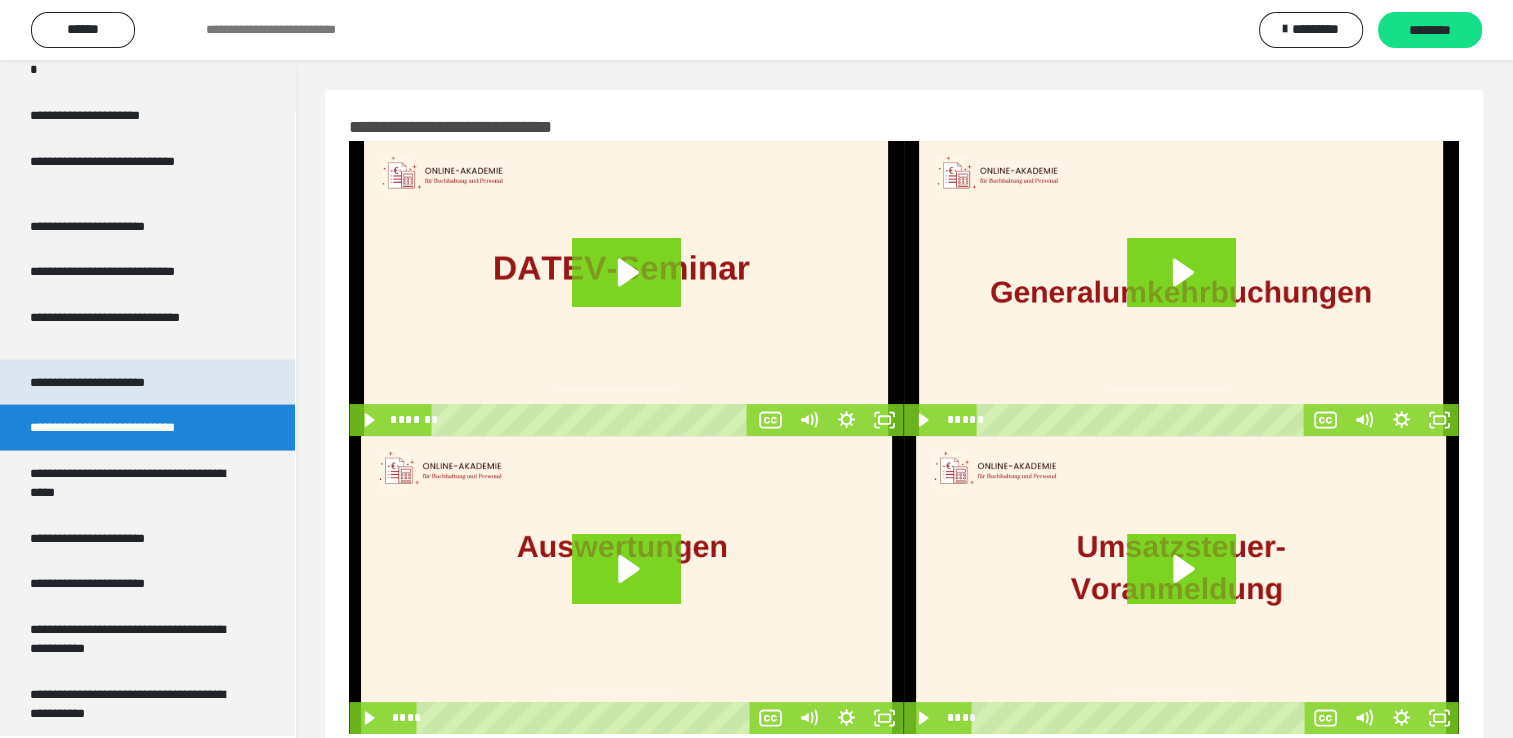 click on "**********" at bounding box center (109, 382) 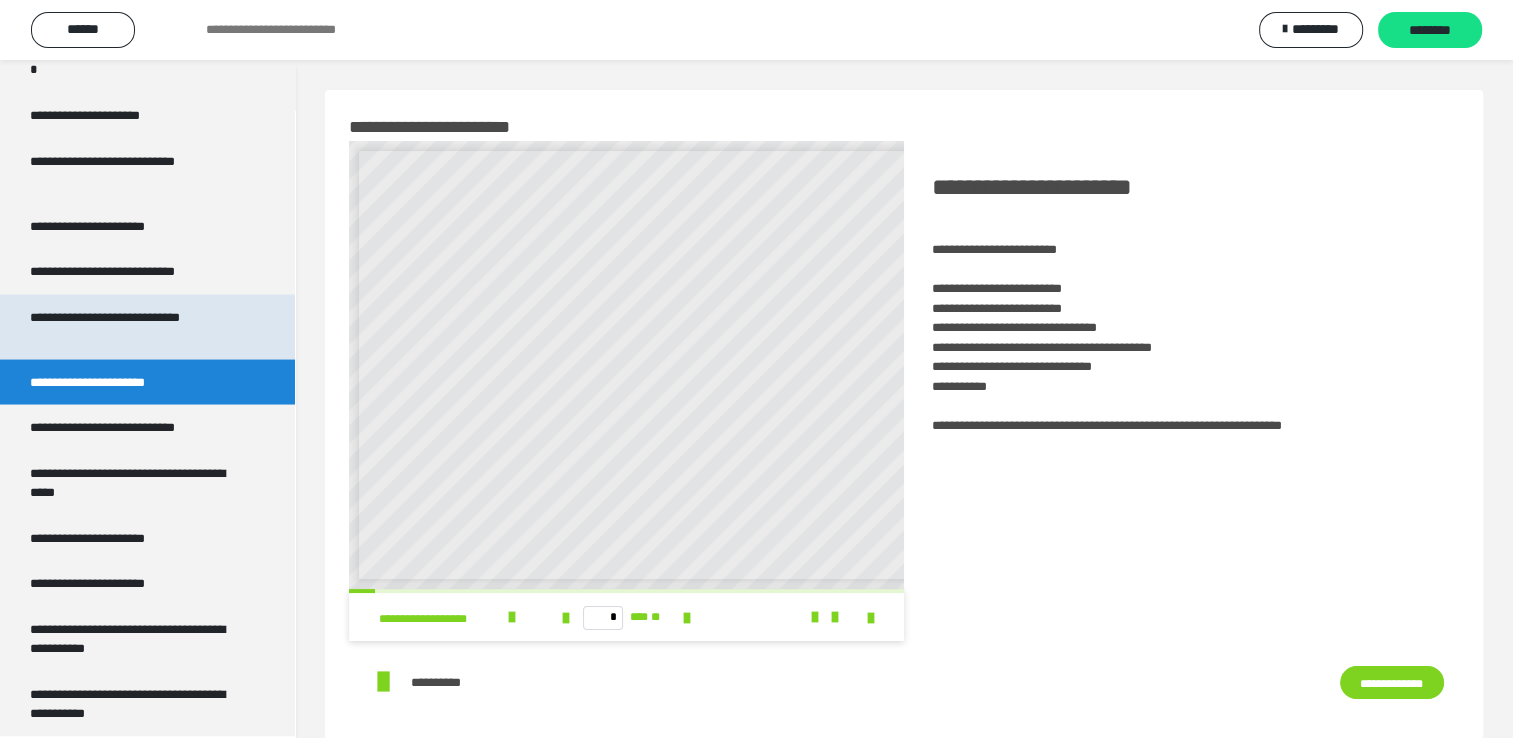 click on "**********" at bounding box center [132, 326] 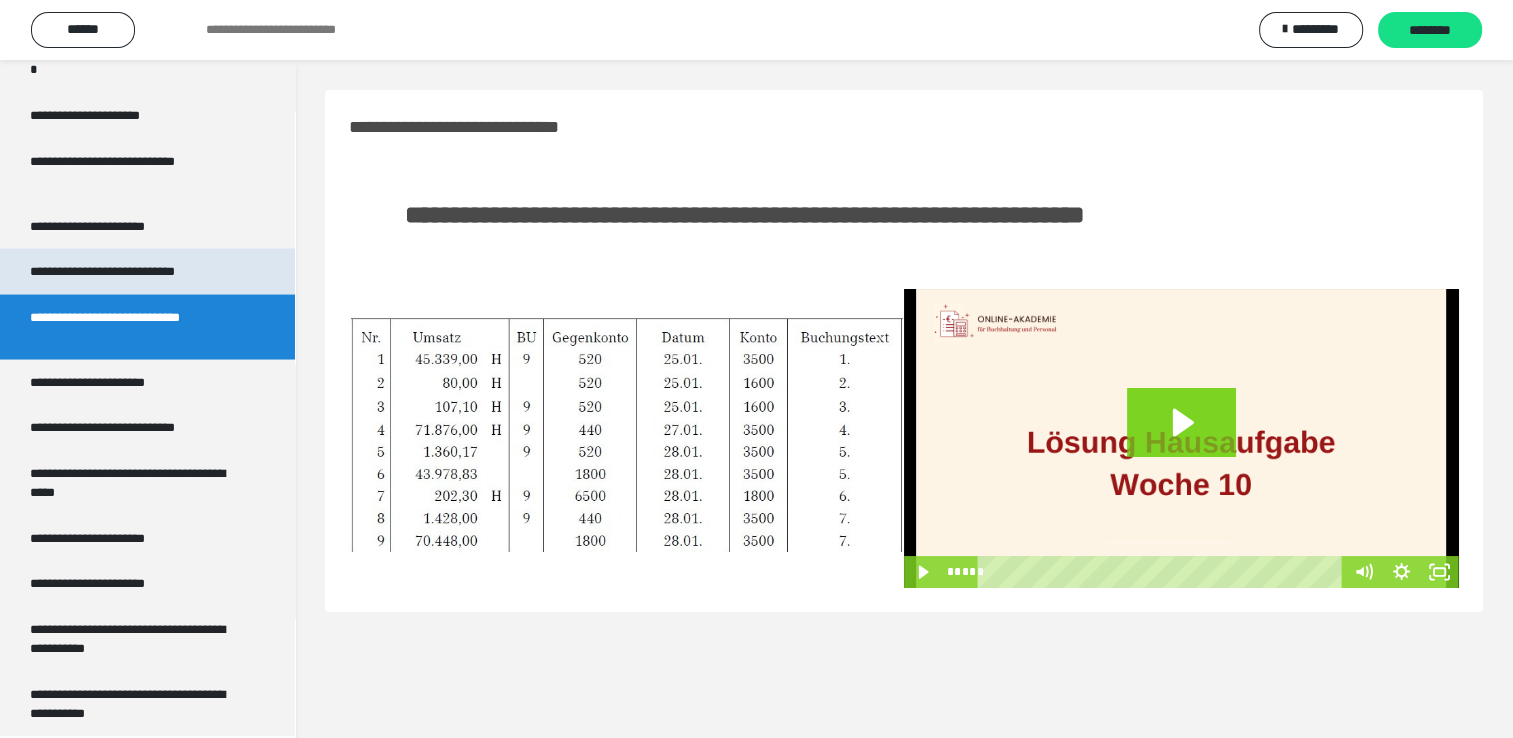click on "**********" at bounding box center [131, 271] 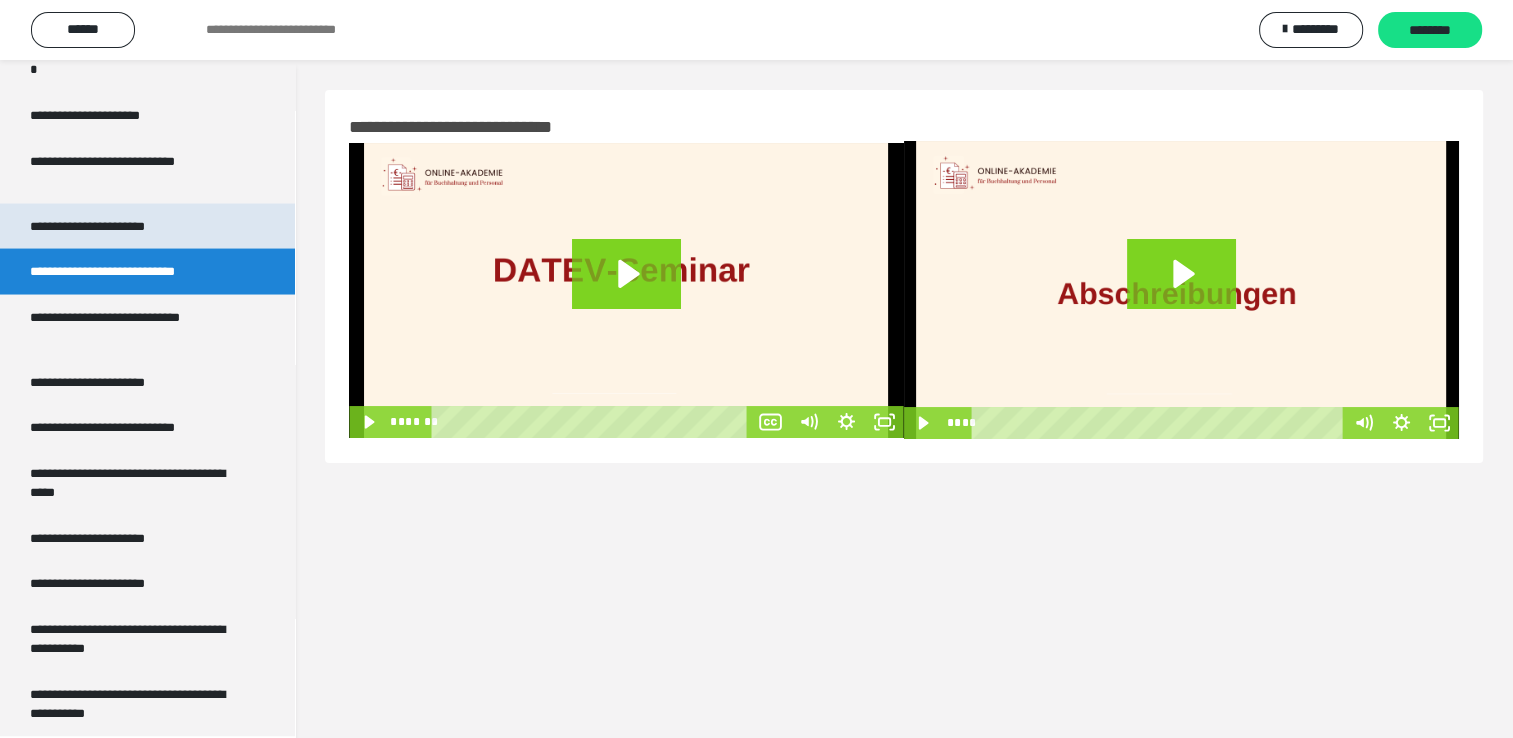 click on "**********" at bounding box center (111, 226) 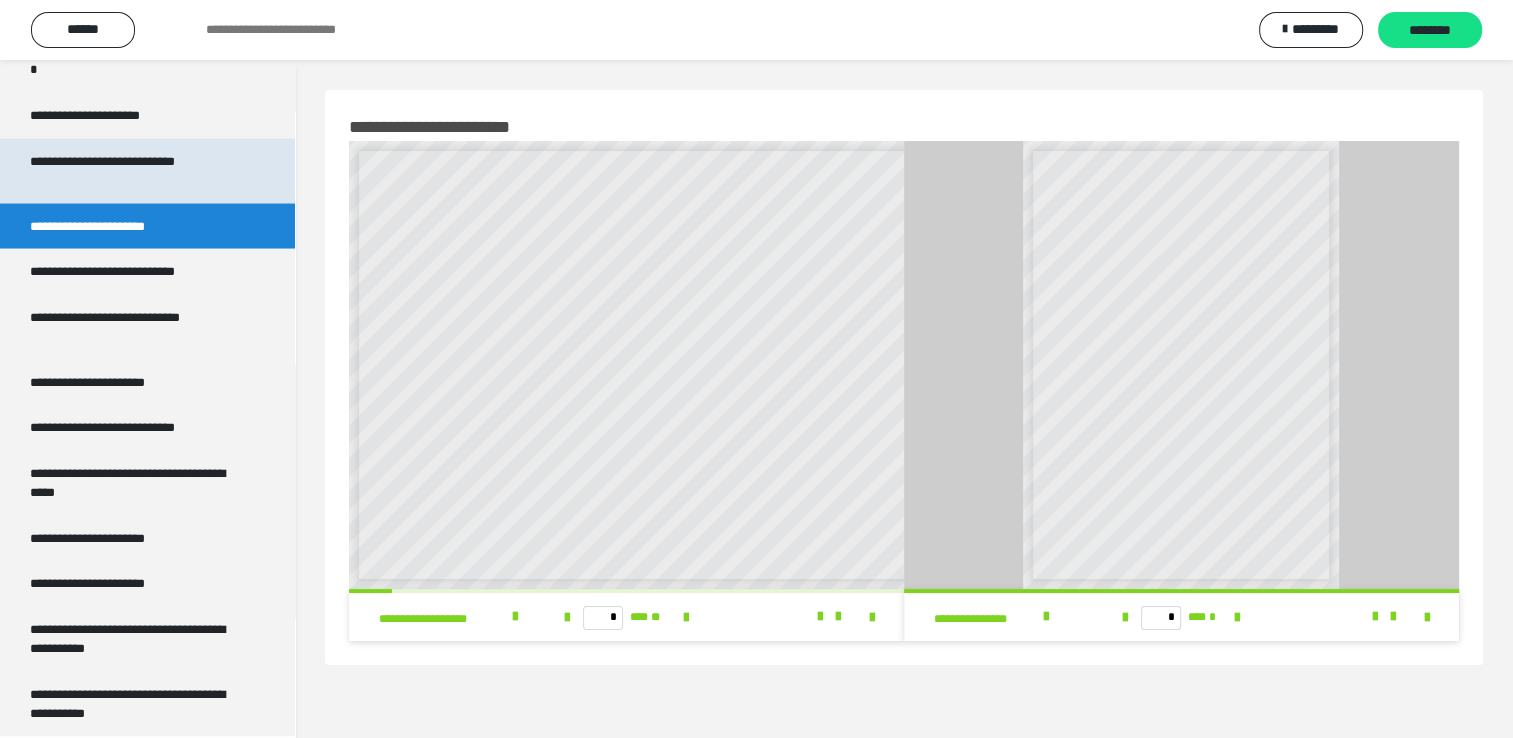 click on "**********" at bounding box center [132, 170] 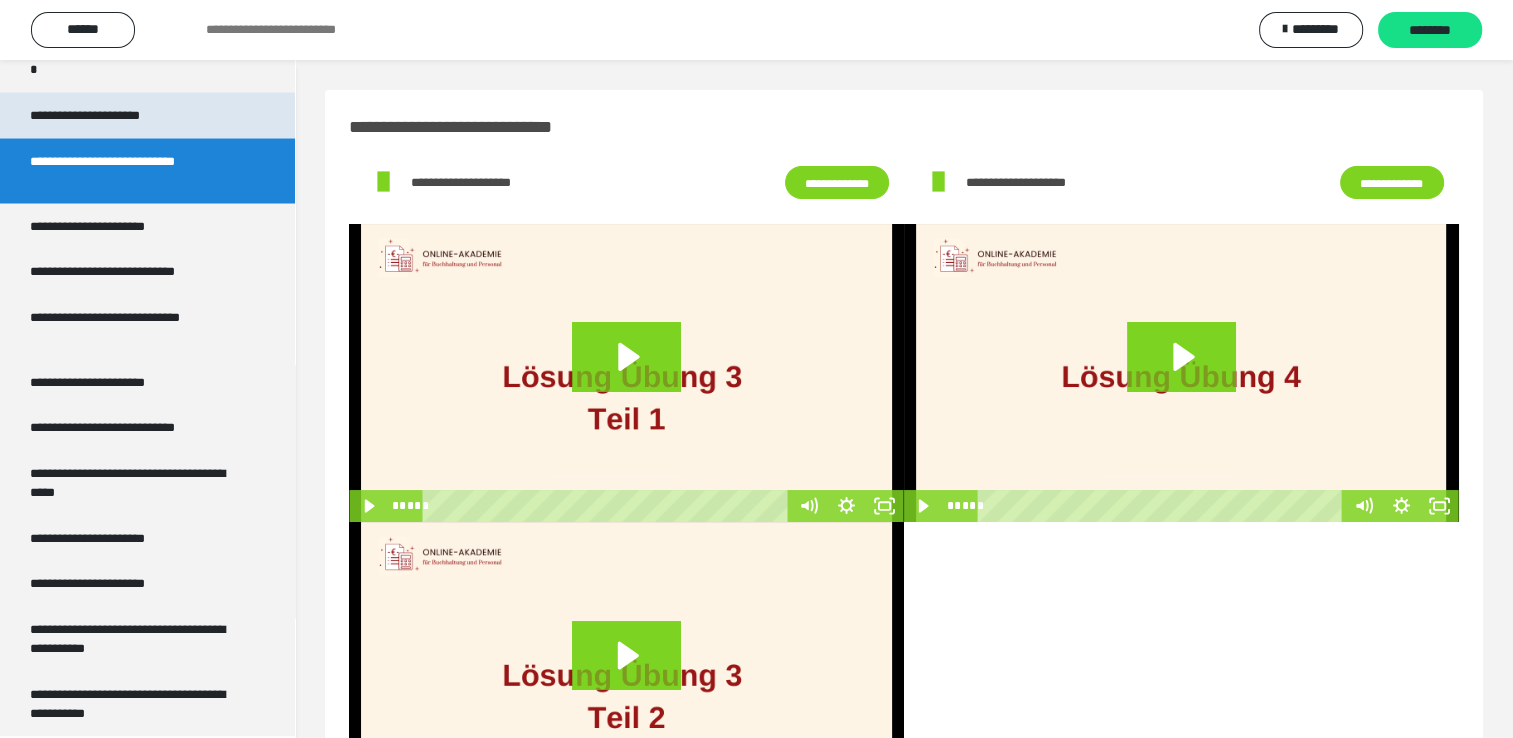 click on "**********" at bounding box center [109, 115] 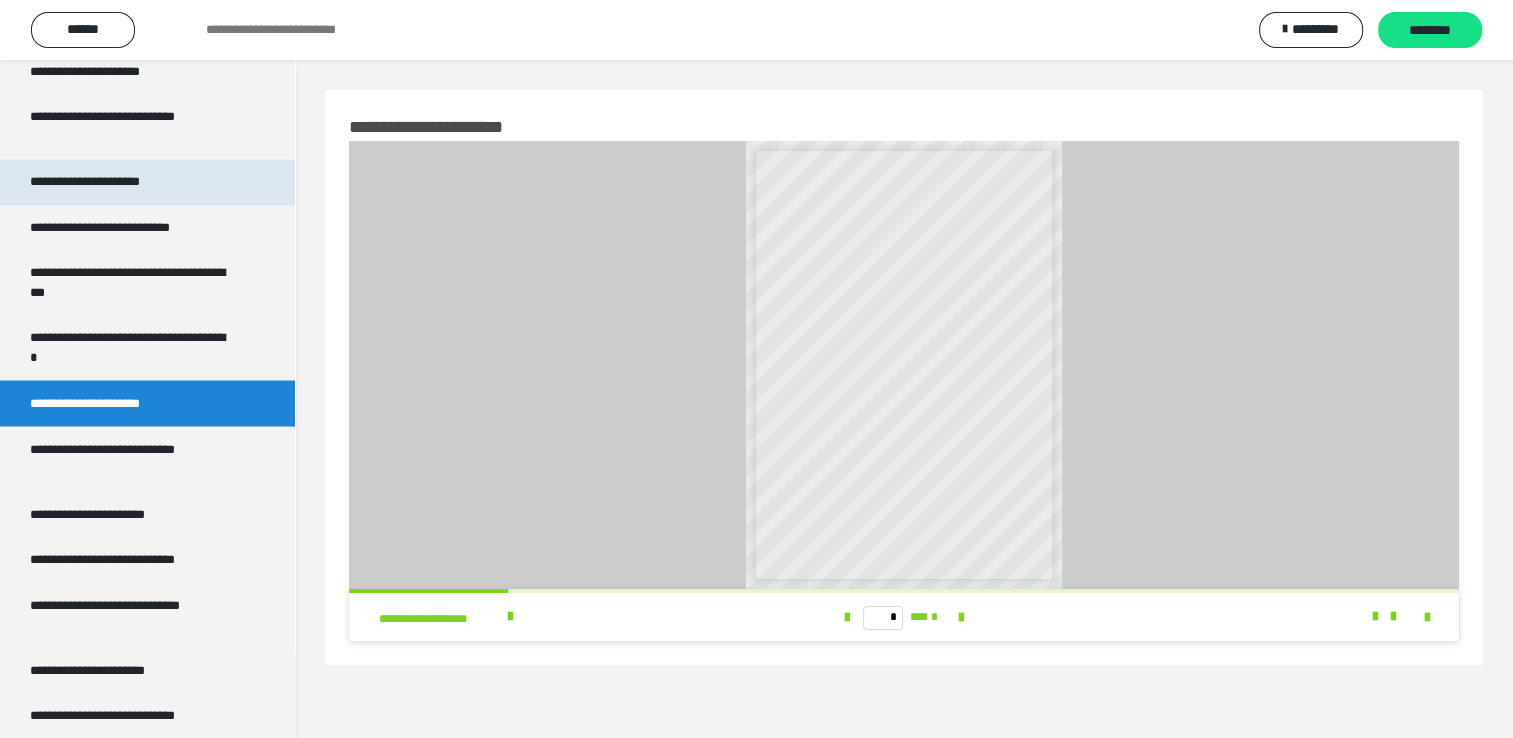 scroll, scrollTop: 3460, scrollLeft: 0, axis: vertical 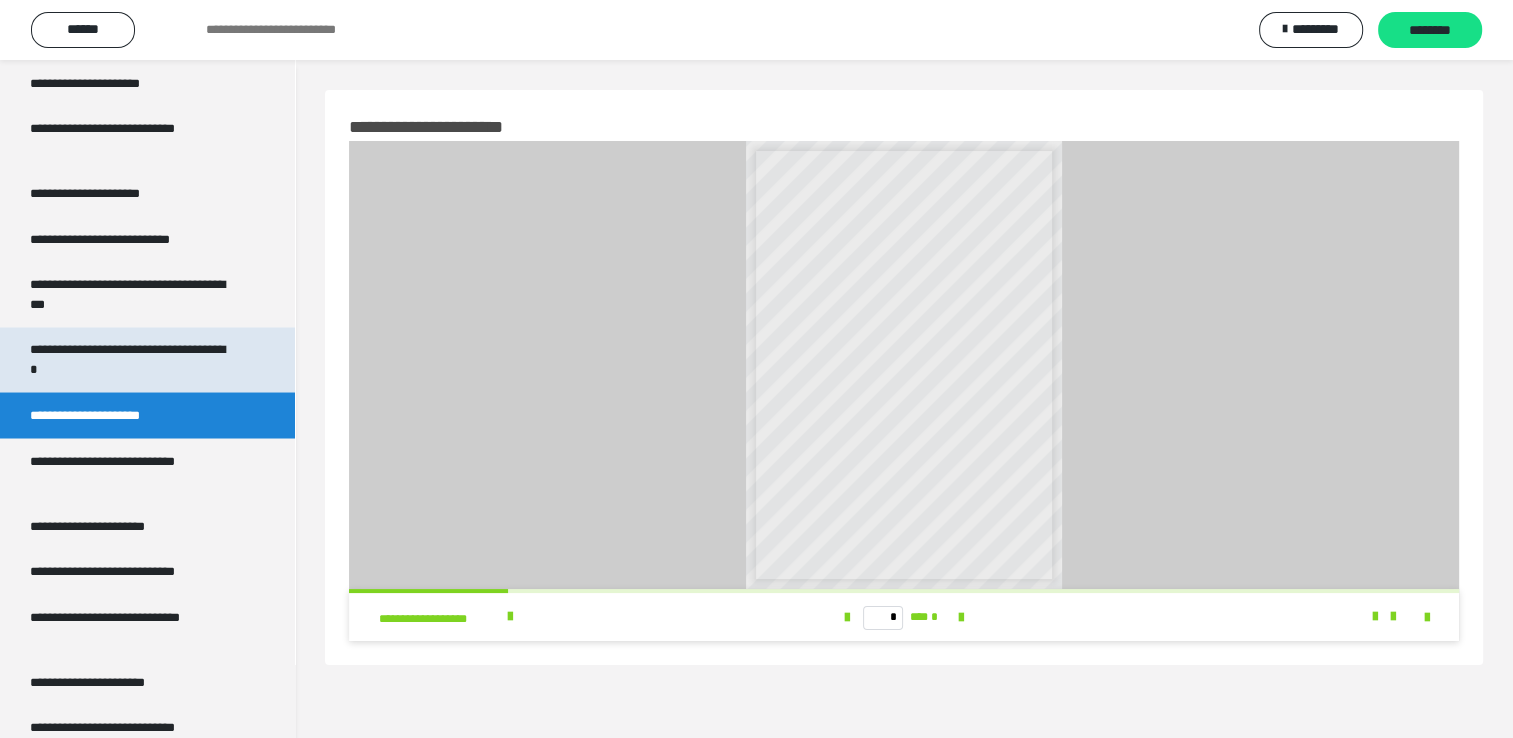 click on "**********" at bounding box center [132, 359] 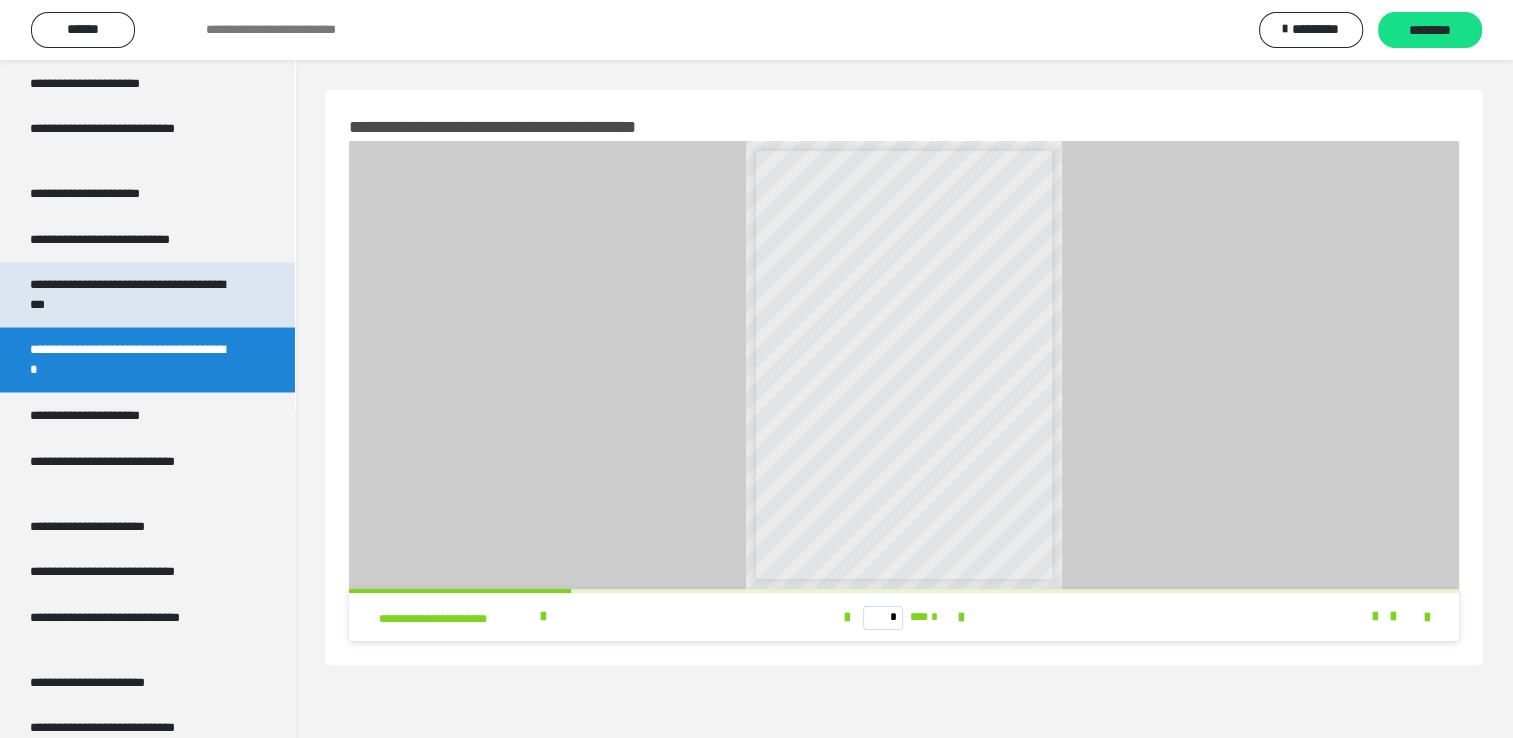 click on "**********" at bounding box center [132, 294] 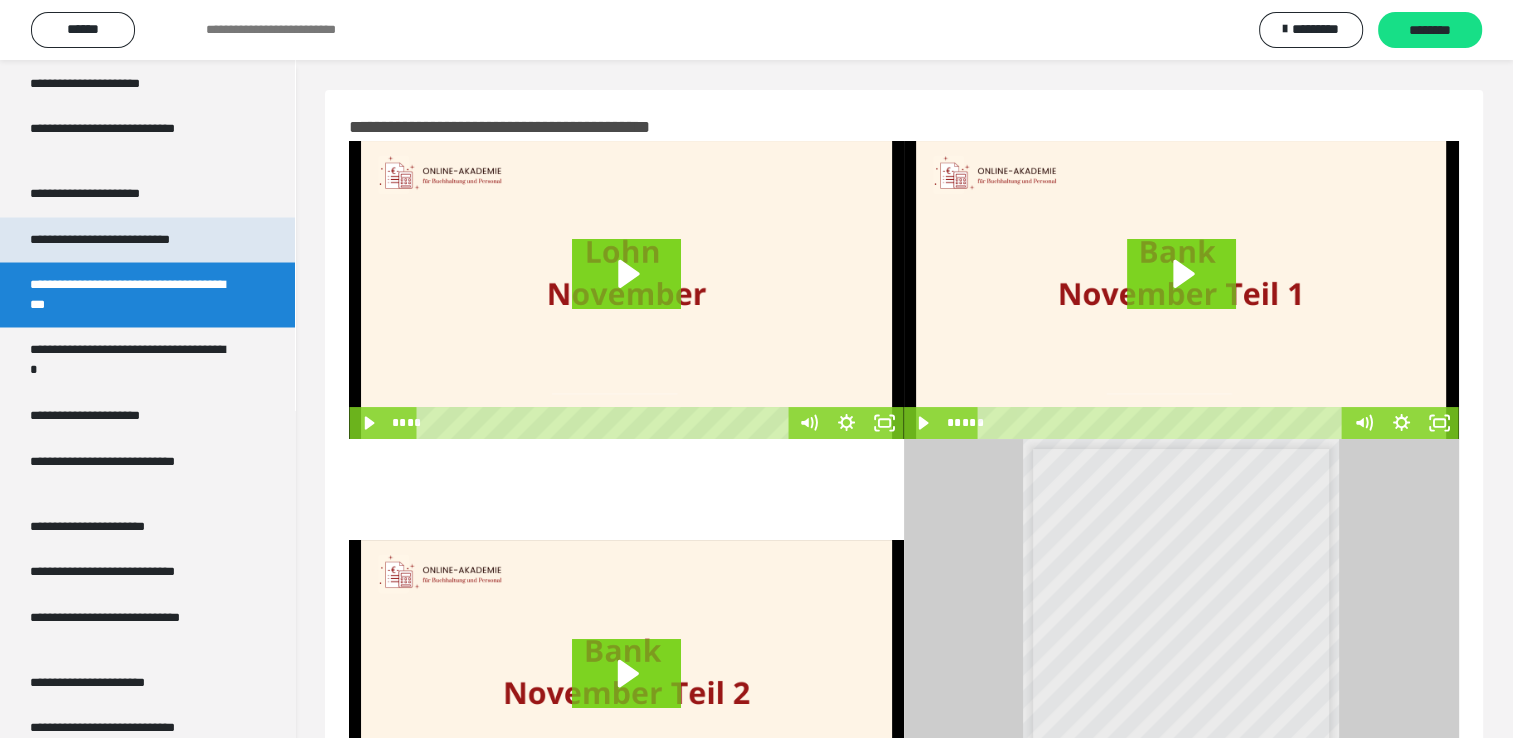 click on "**********" at bounding box center (129, 240) 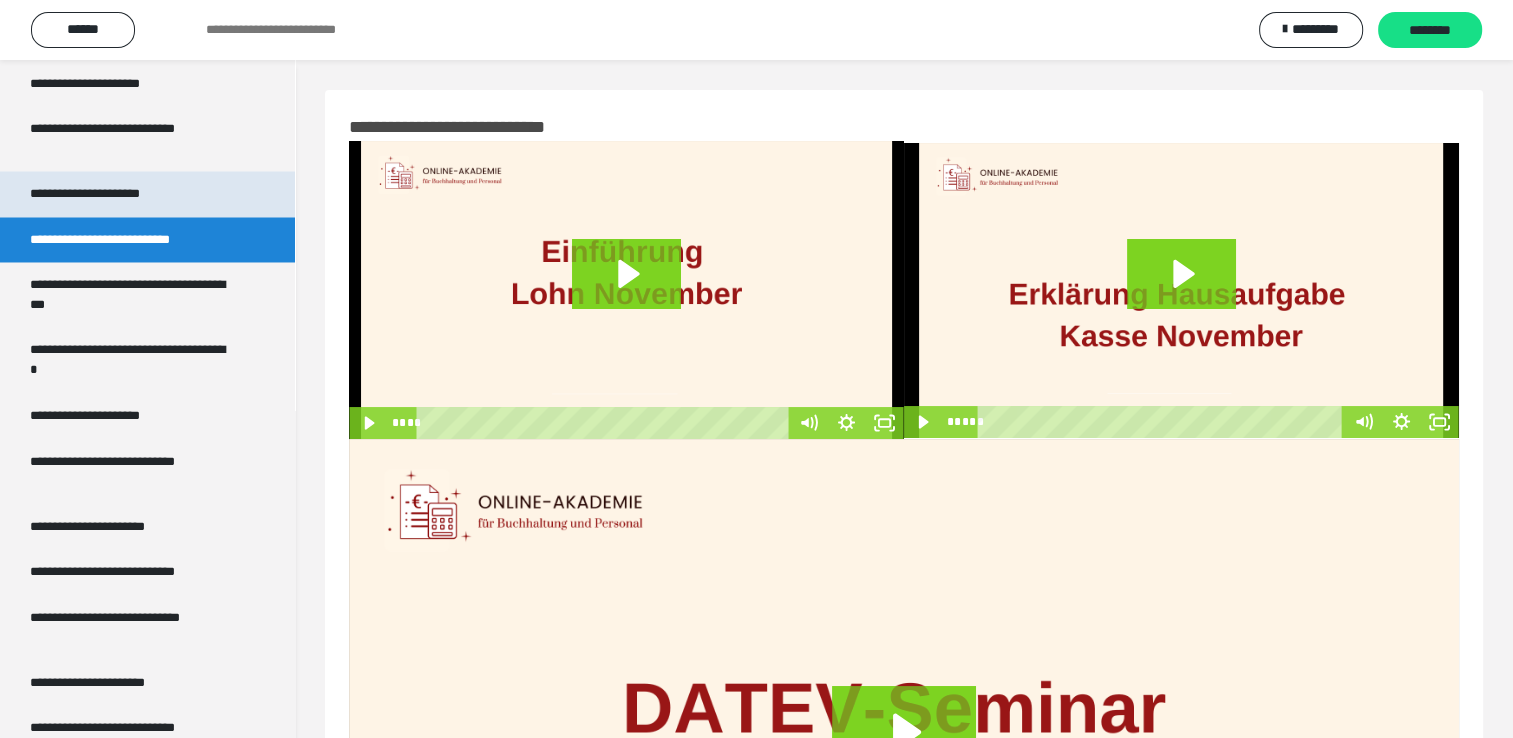click on "**********" at bounding box center (108, 194) 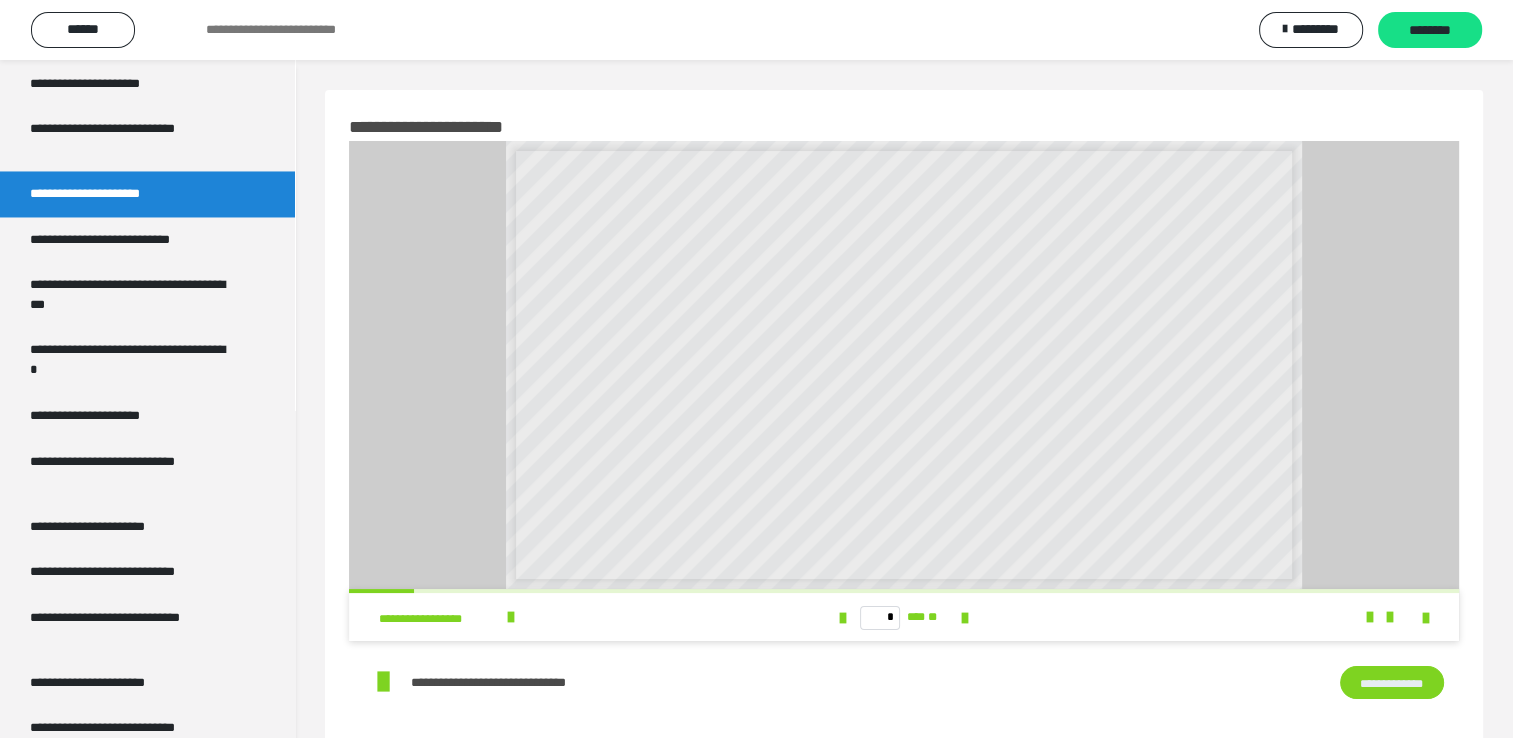 scroll, scrollTop: 3360, scrollLeft: 0, axis: vertical 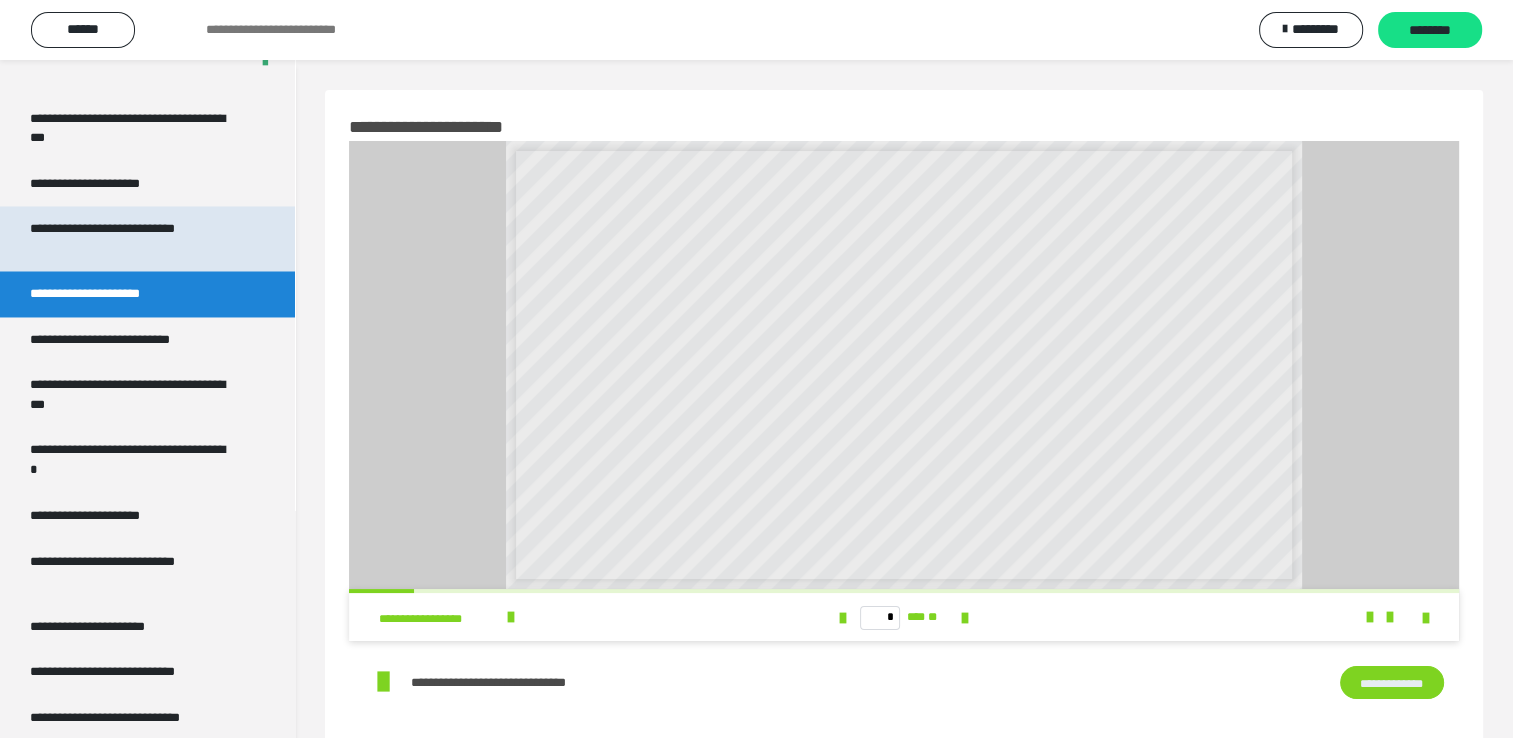 click on "**********" at bounding box center [132, 238] 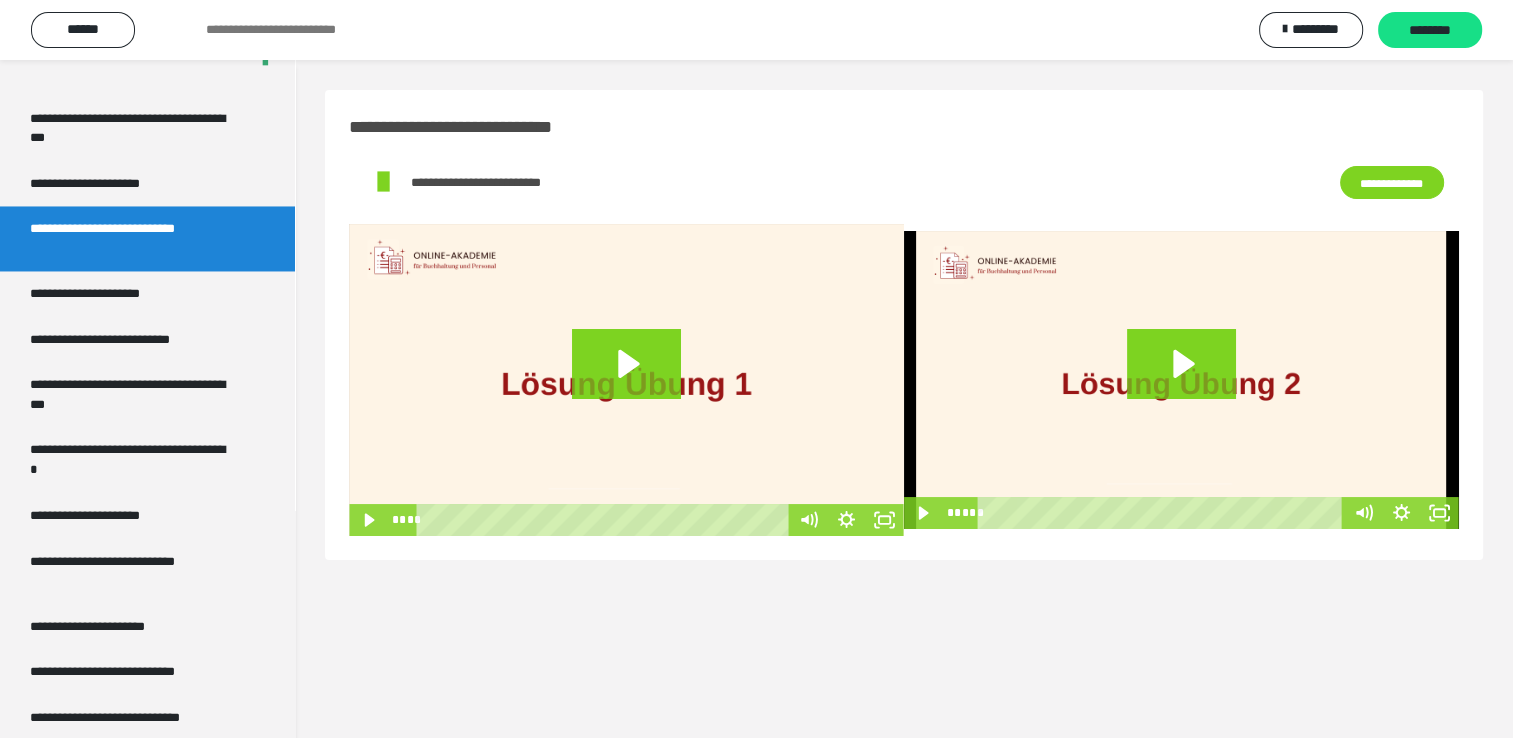 click on "**********" at bounding box center [147, 238] 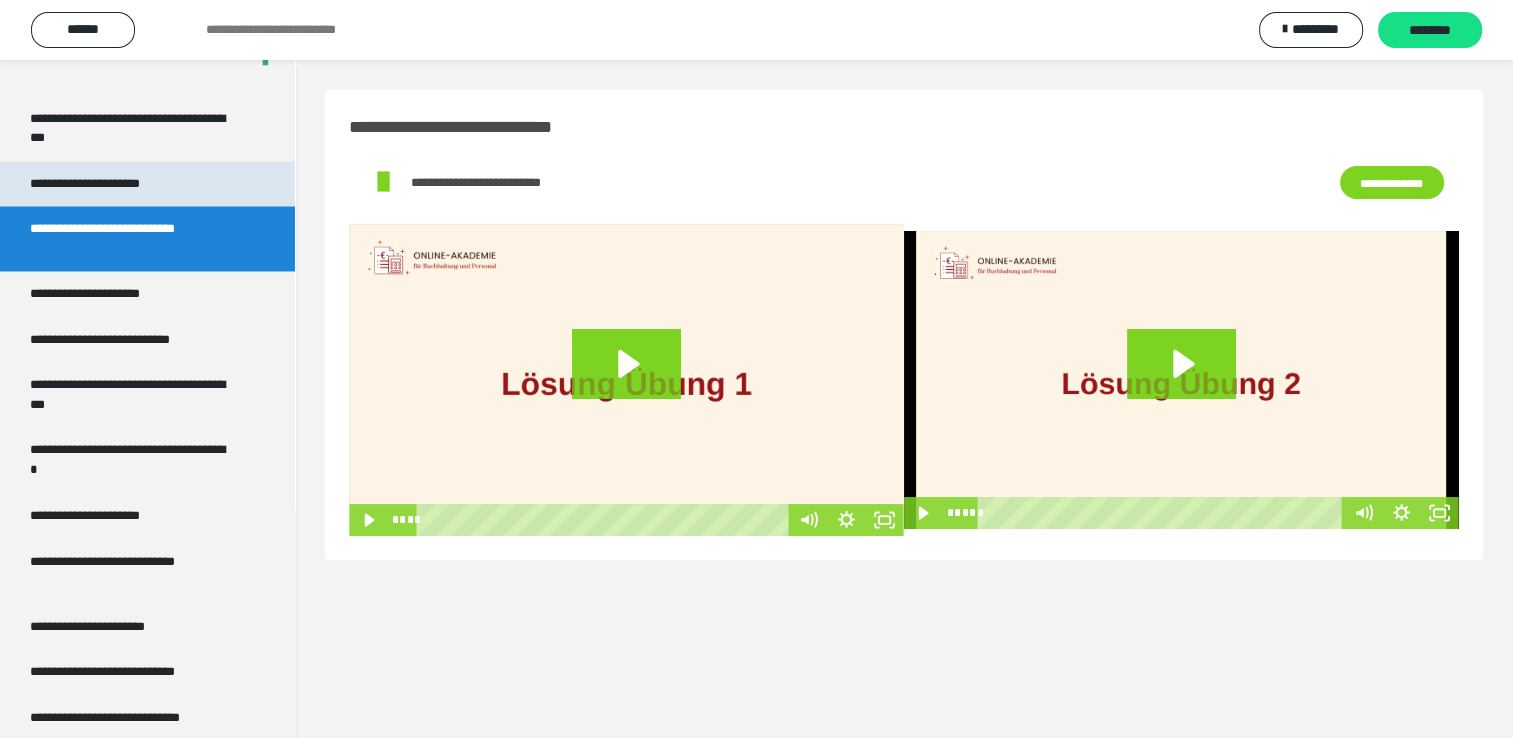 click on "**********" at bounding box center (108, 184) 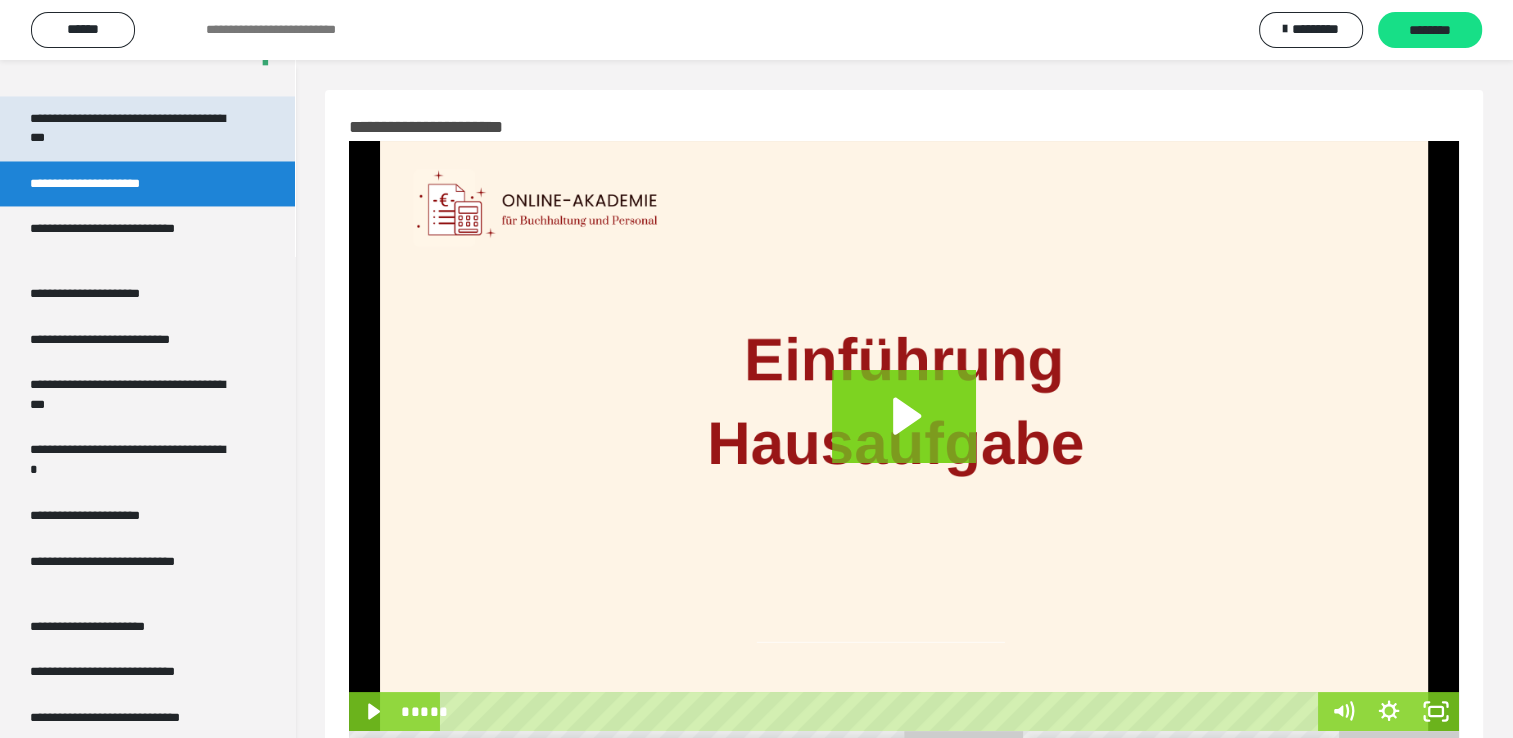 click on "**********" at bounding box center [132, 128] 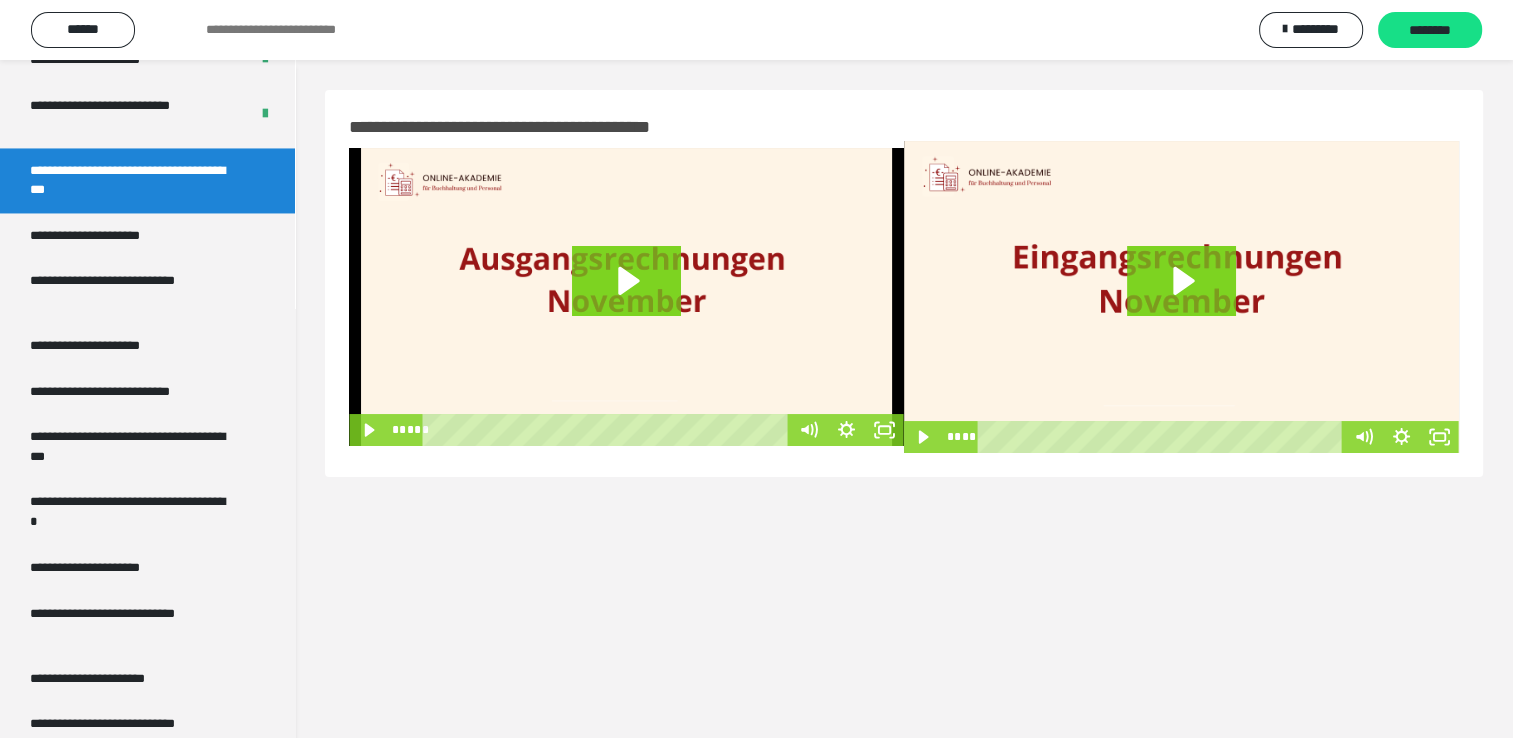 scroll, scrollTop: 3160, scrollLeft: 0, axis: vertical 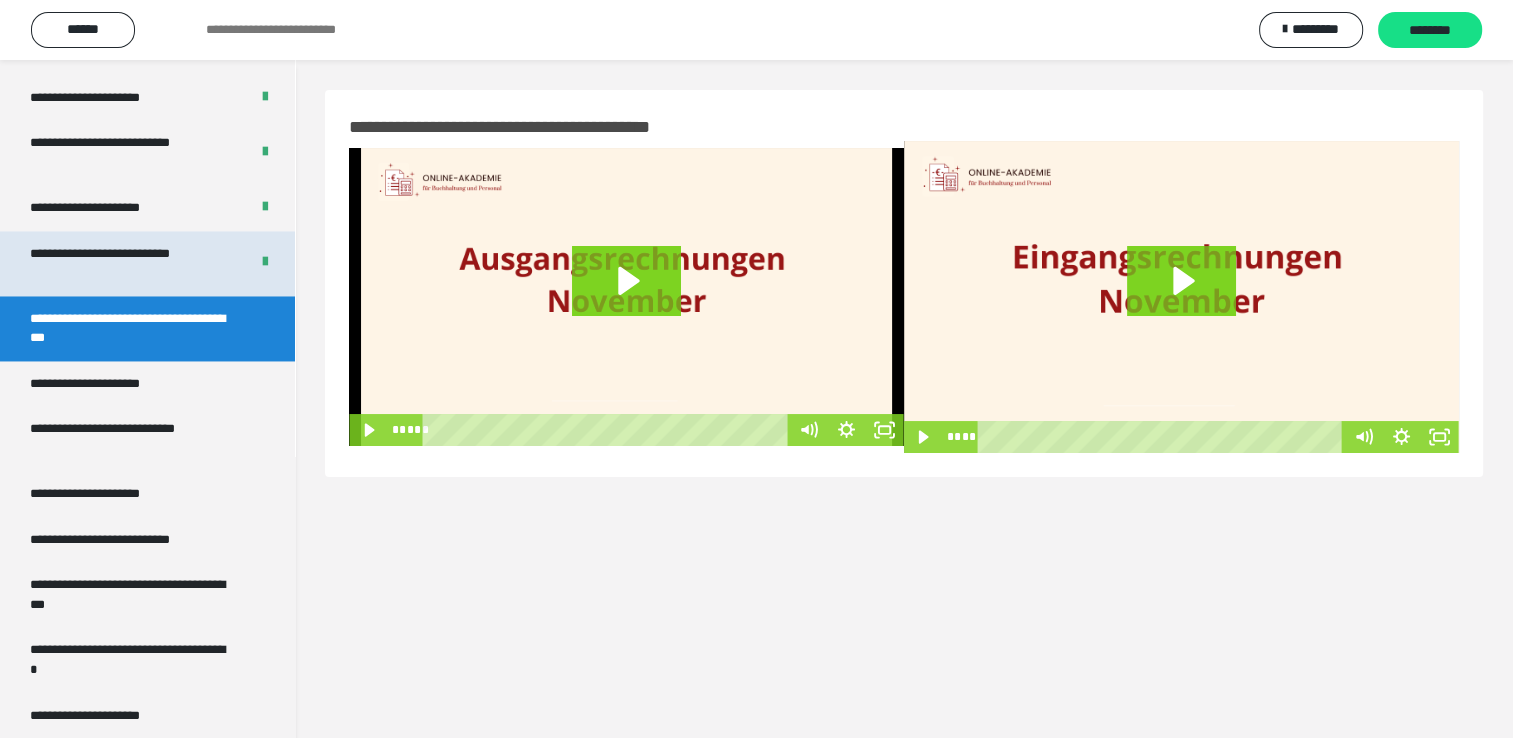 click on "**********" at bounding box center (124, 263) 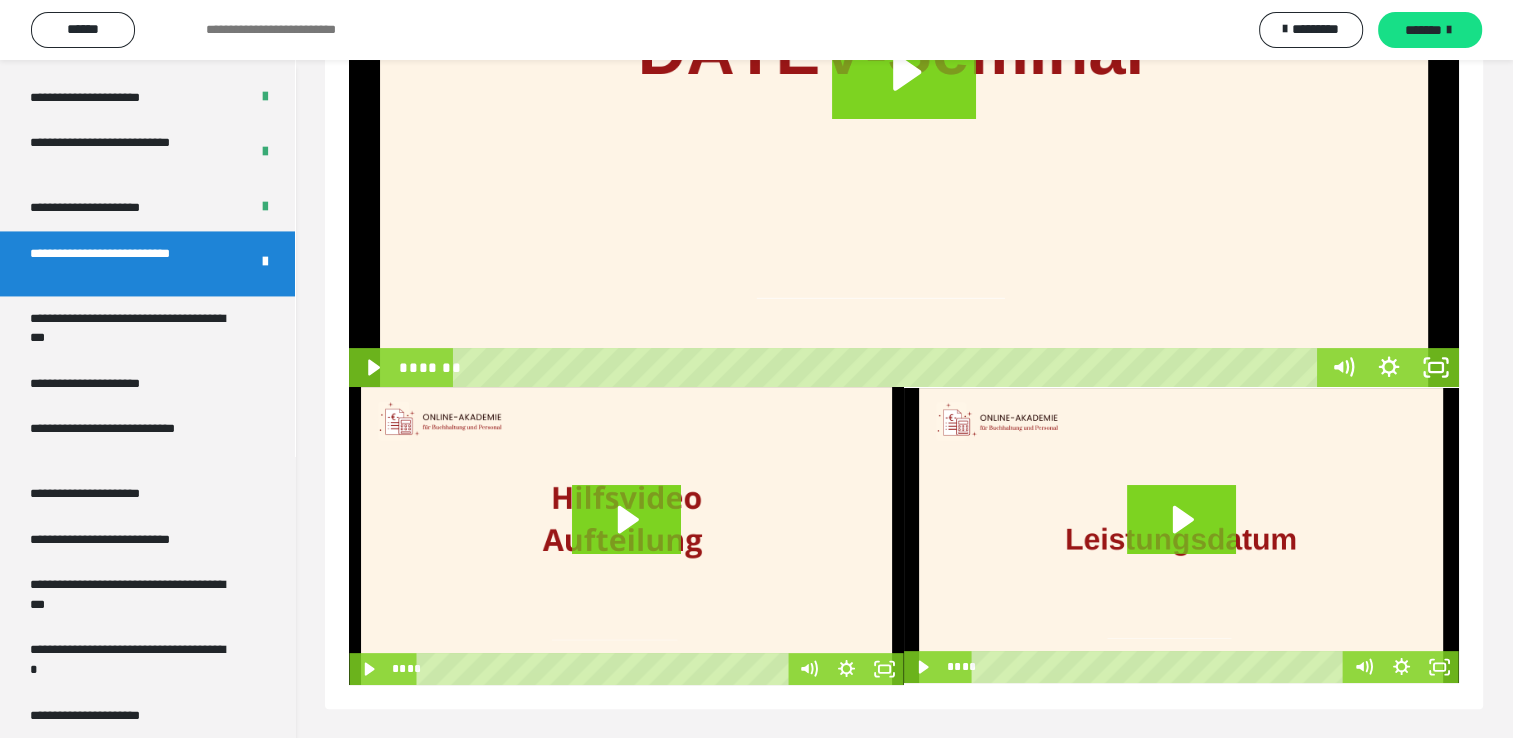 scroll, scrollTop: 0, scrollLeft: 0, axis: both 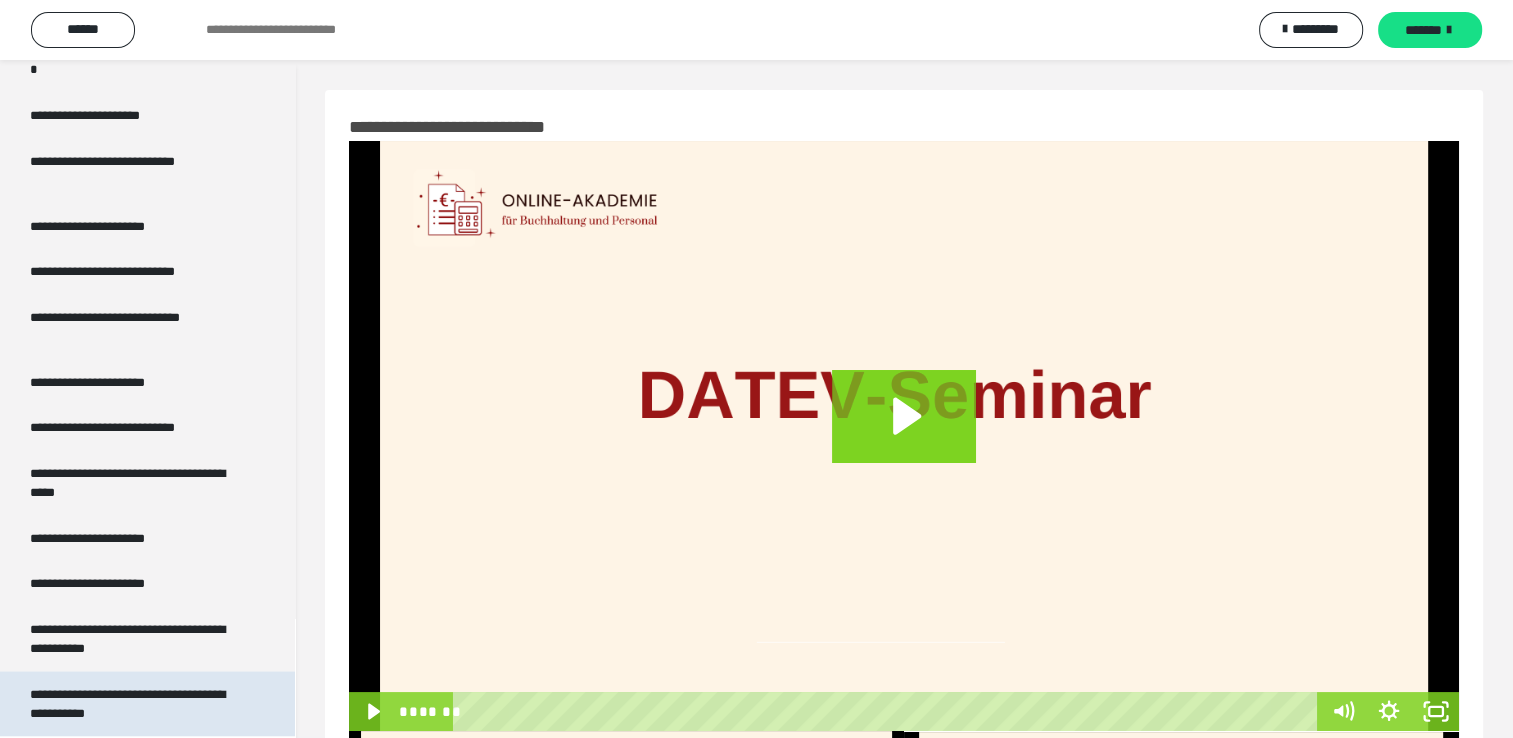 click on "**********" at bounding box center [132, 703] 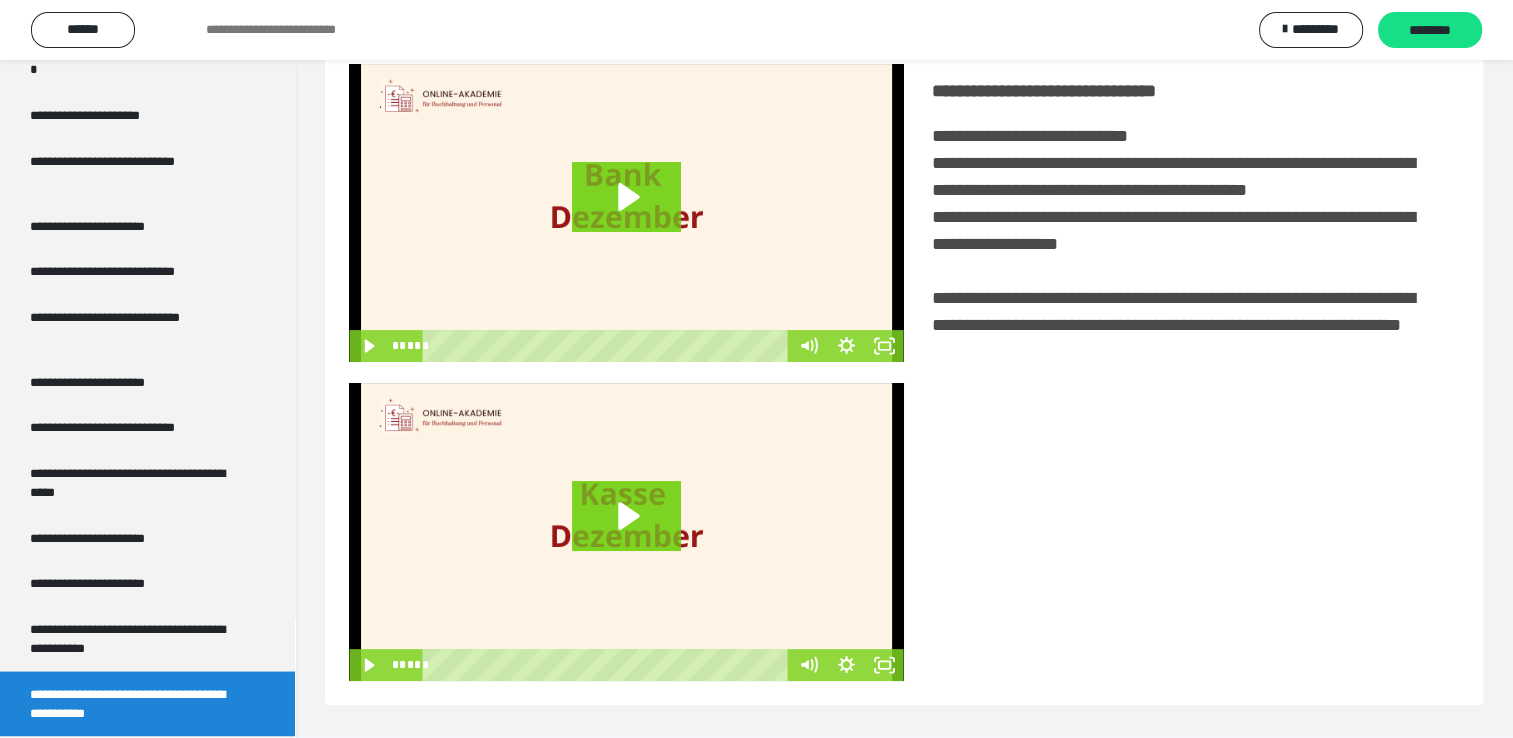 scroll, scrollTop: 400, scrollLeft: 0, axis: vertical 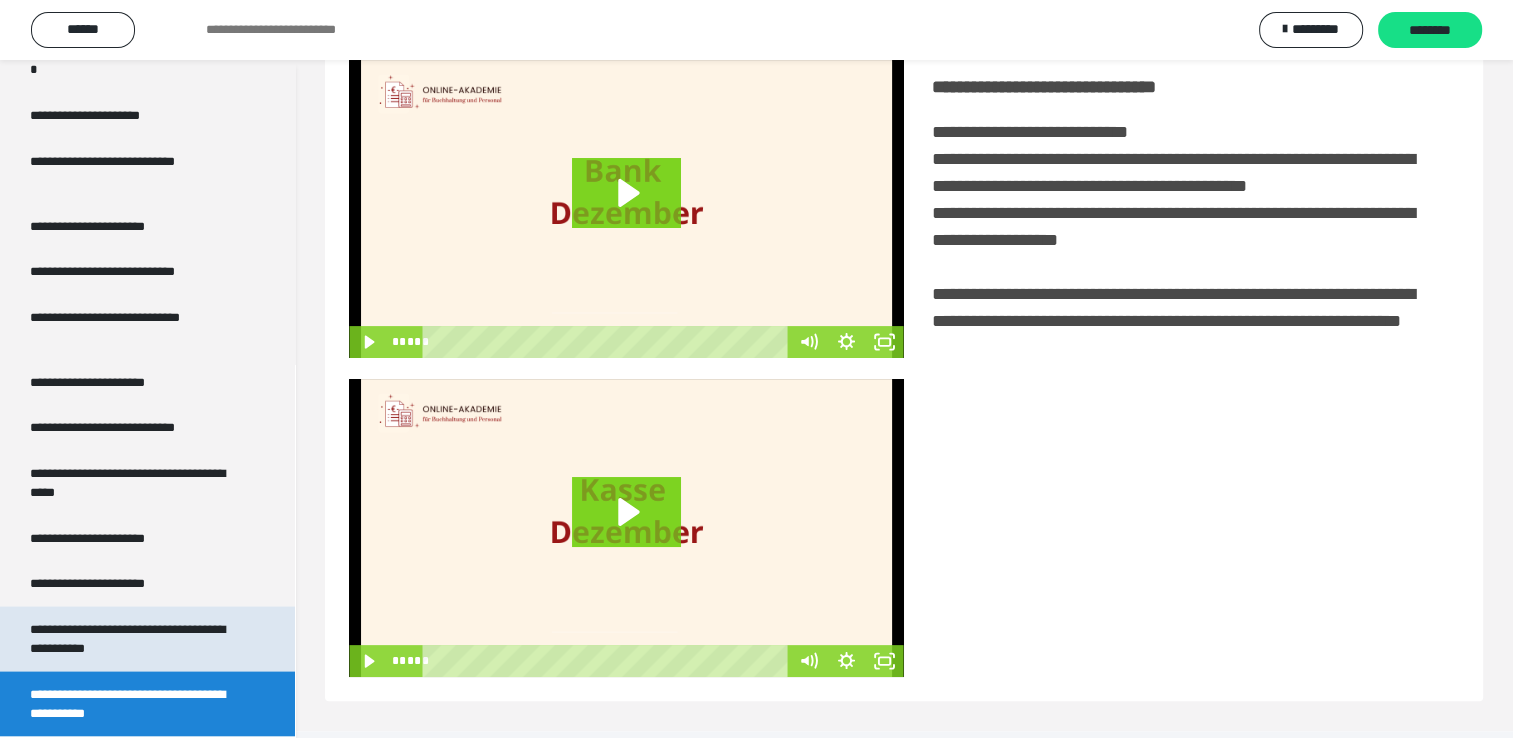 click on "**********" at bounding box center (132, 638) 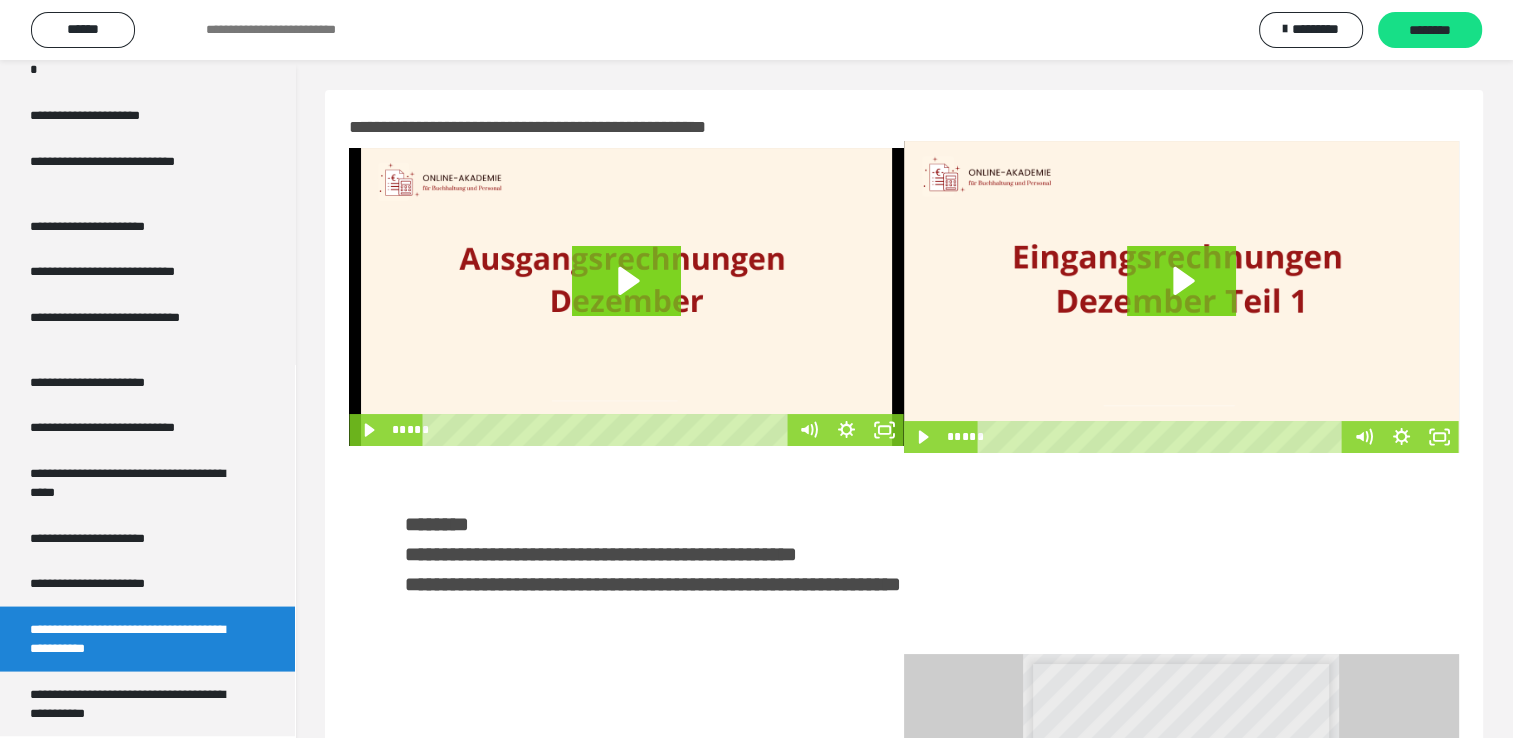 scroll, scrollTop: 0, scrollLeft: 0, axis: both 